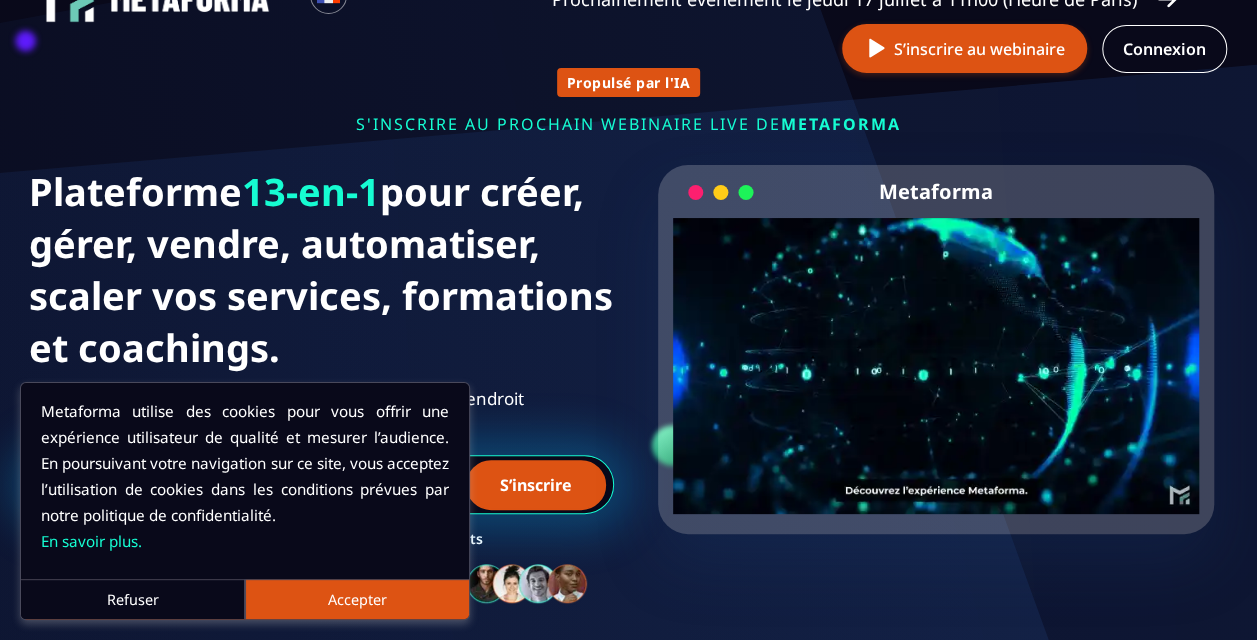 scroll, scrollTop: 51, scrollLeft: 0, axis: vertical 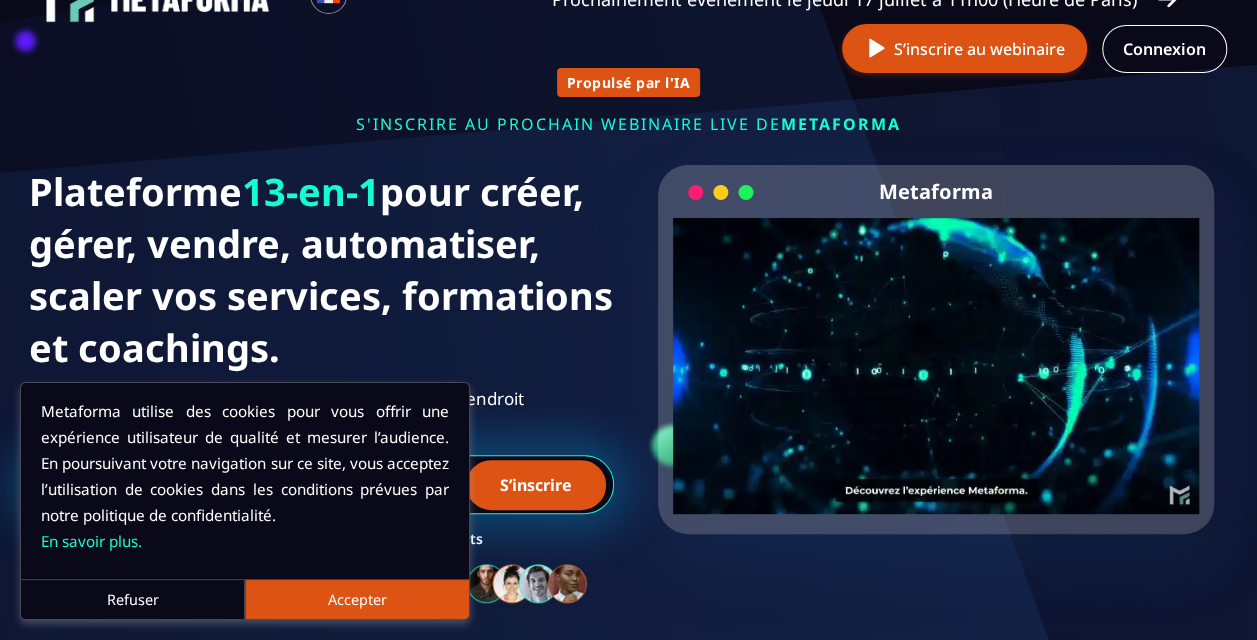 click on "Refuser" at bounding box center [133, 599] 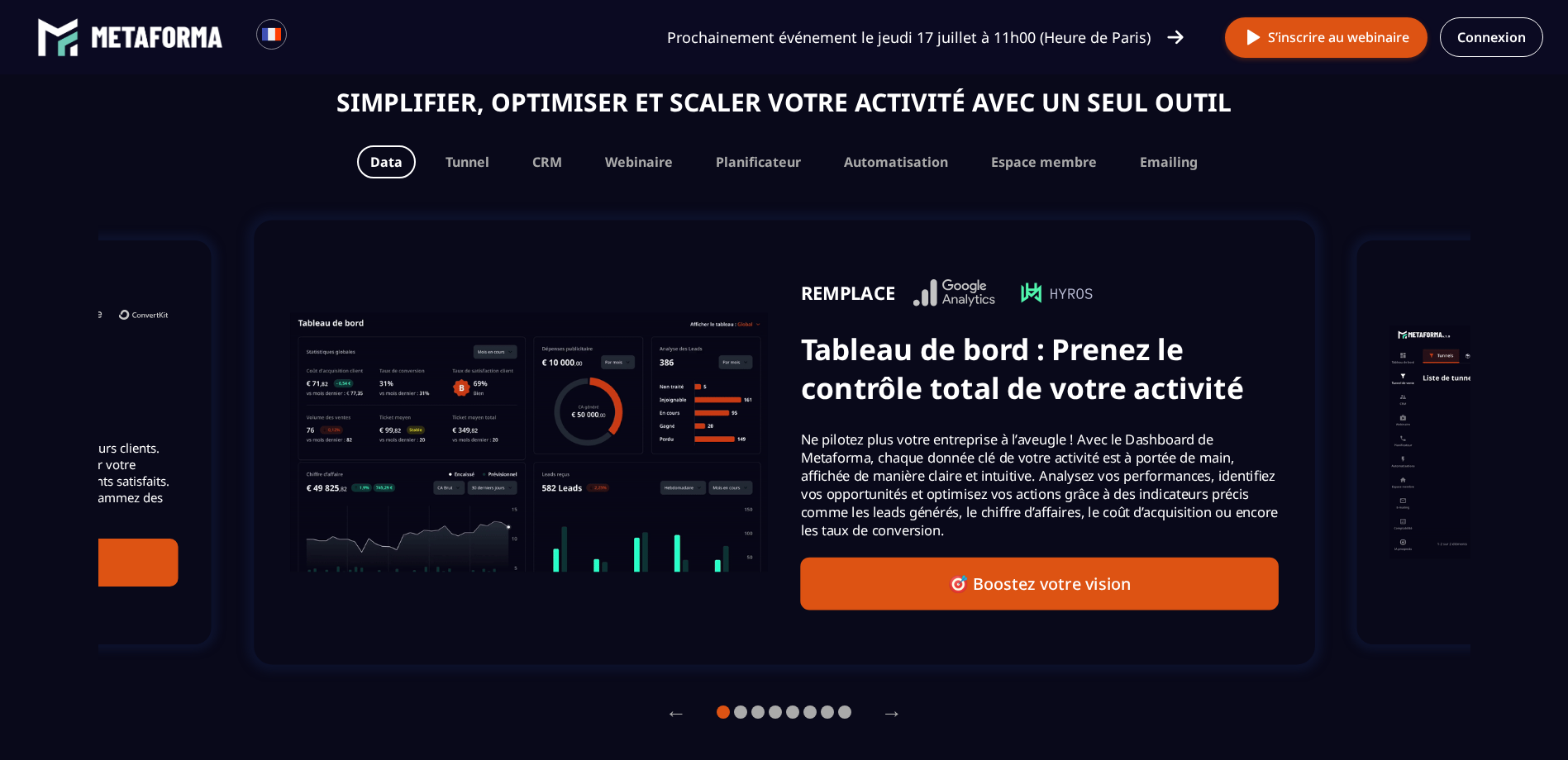 scroll, scrollTop: 1157, scrollLeft: 0, axis: vertical 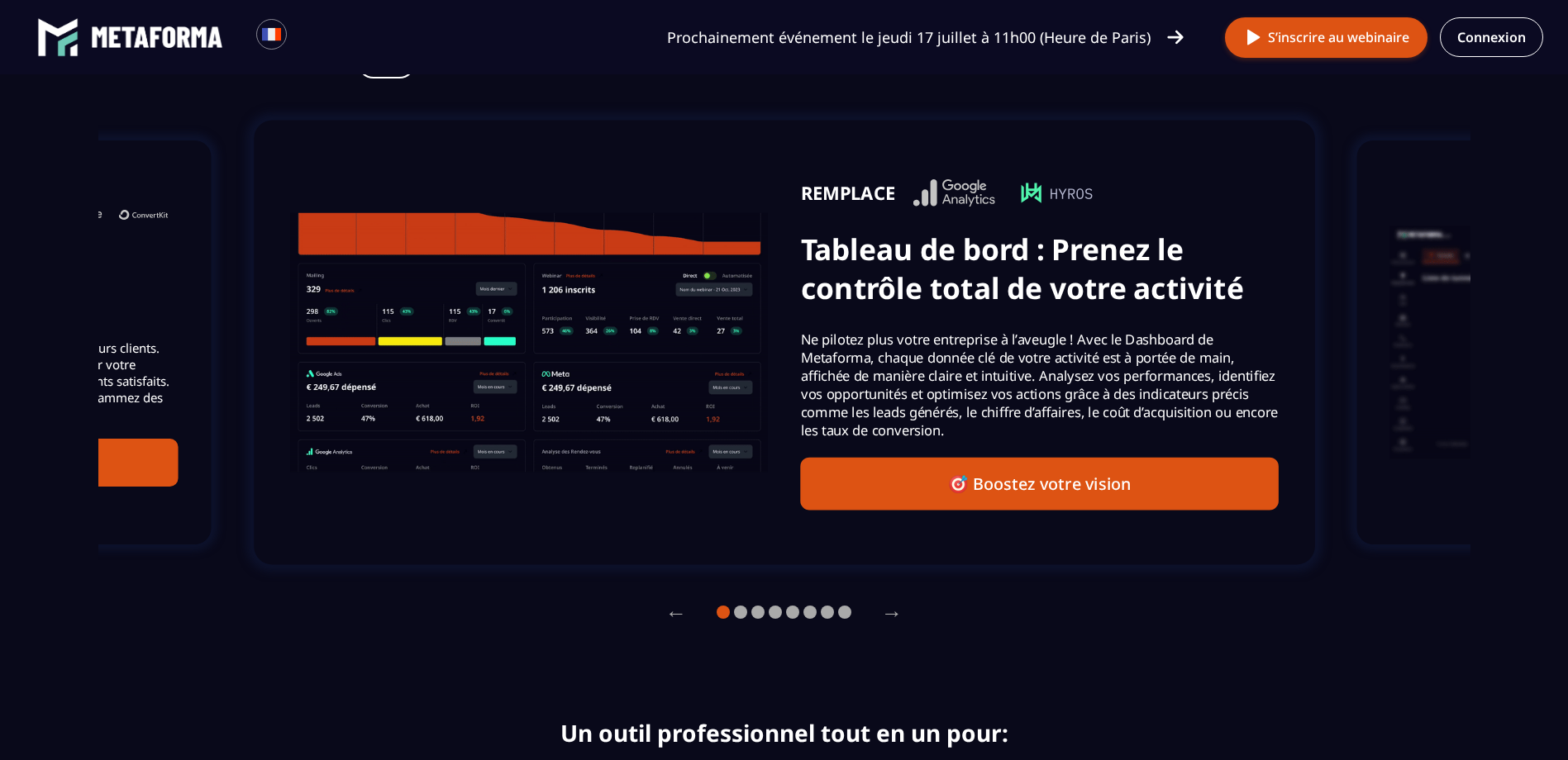 click on "🎯 Boostez votre vision" at bounding box center (1039, 484) 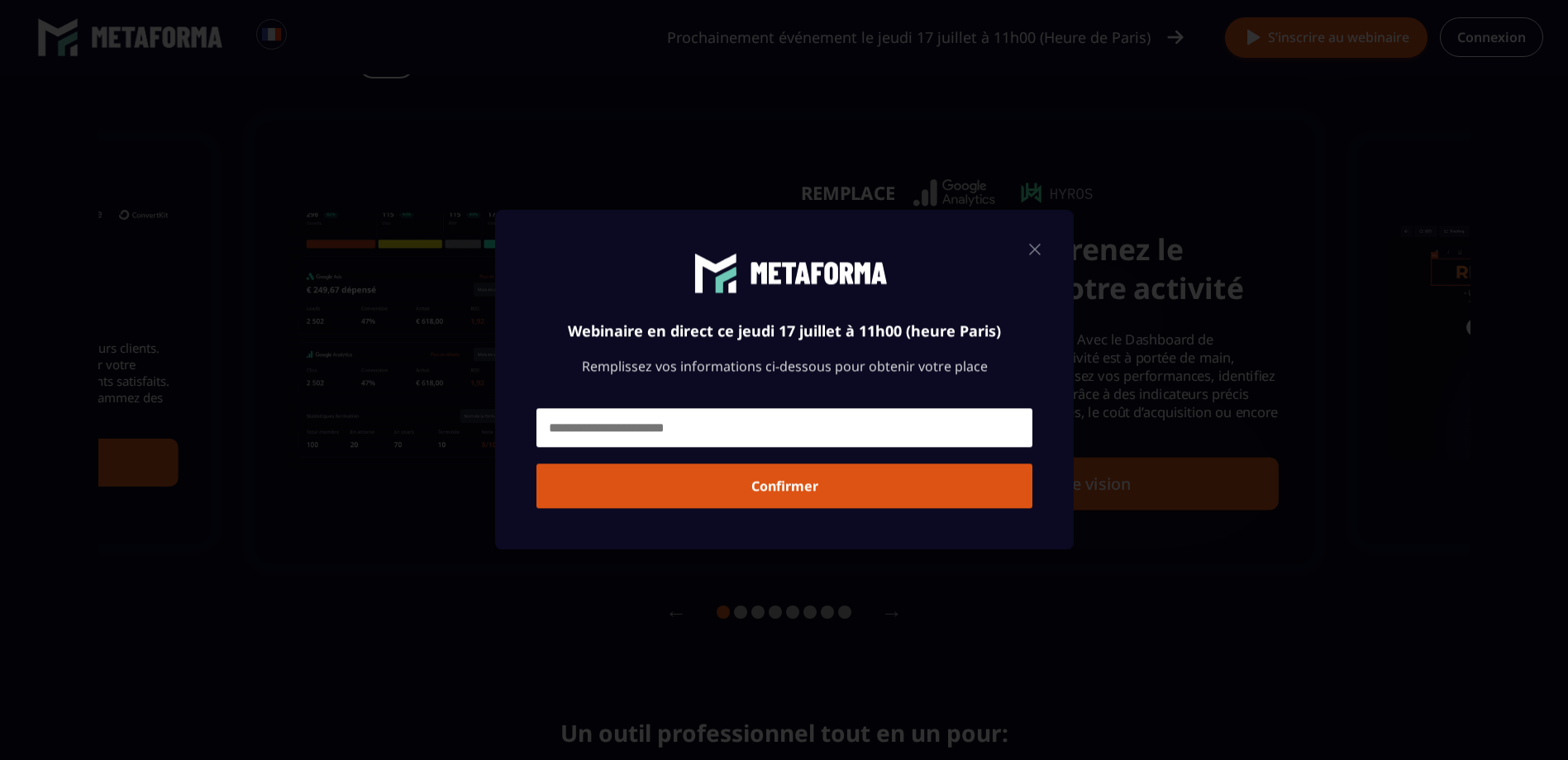 click at bounding box center (1035, 249) 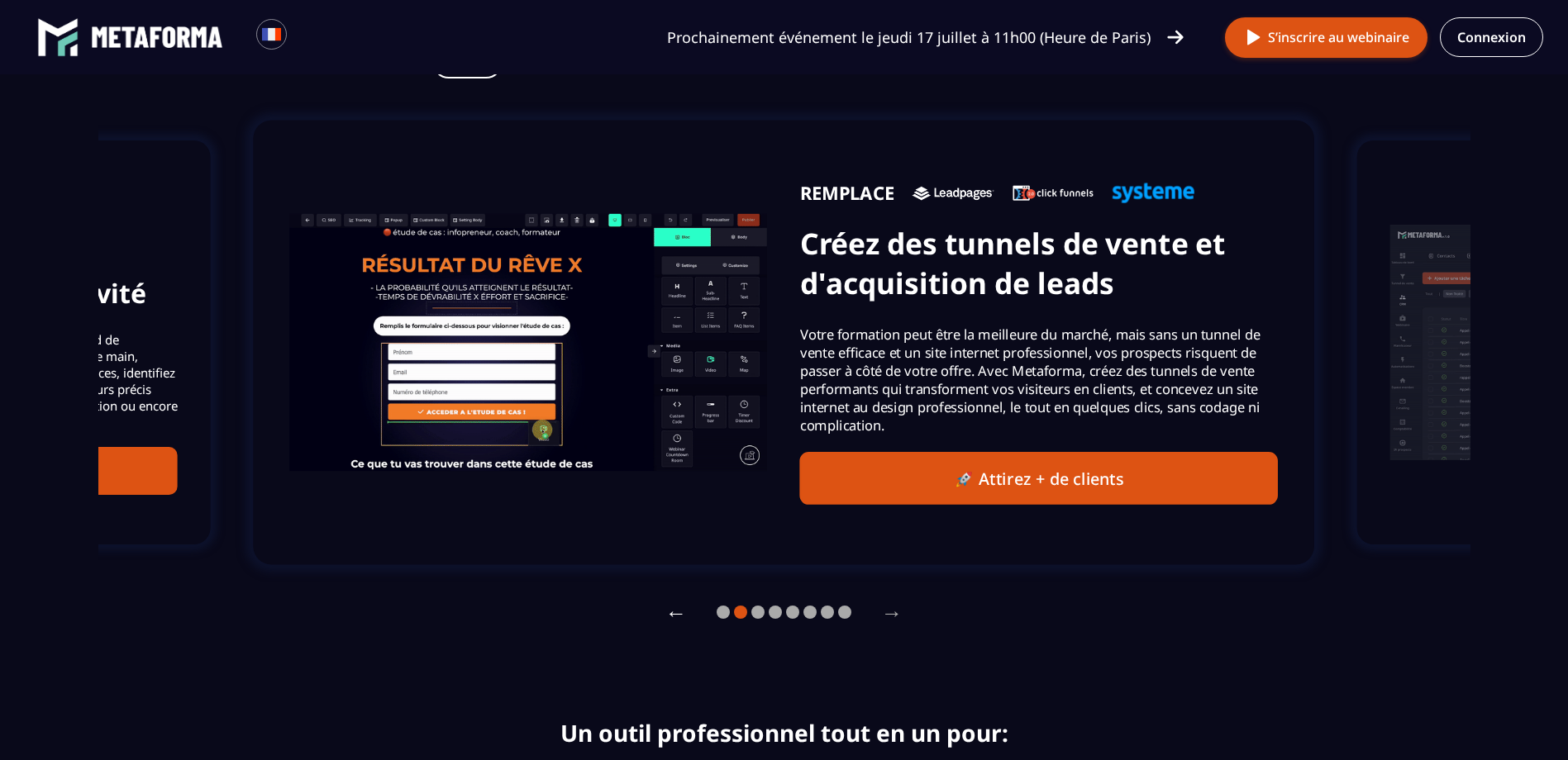 click on "←" at bounding box center (676, 612) 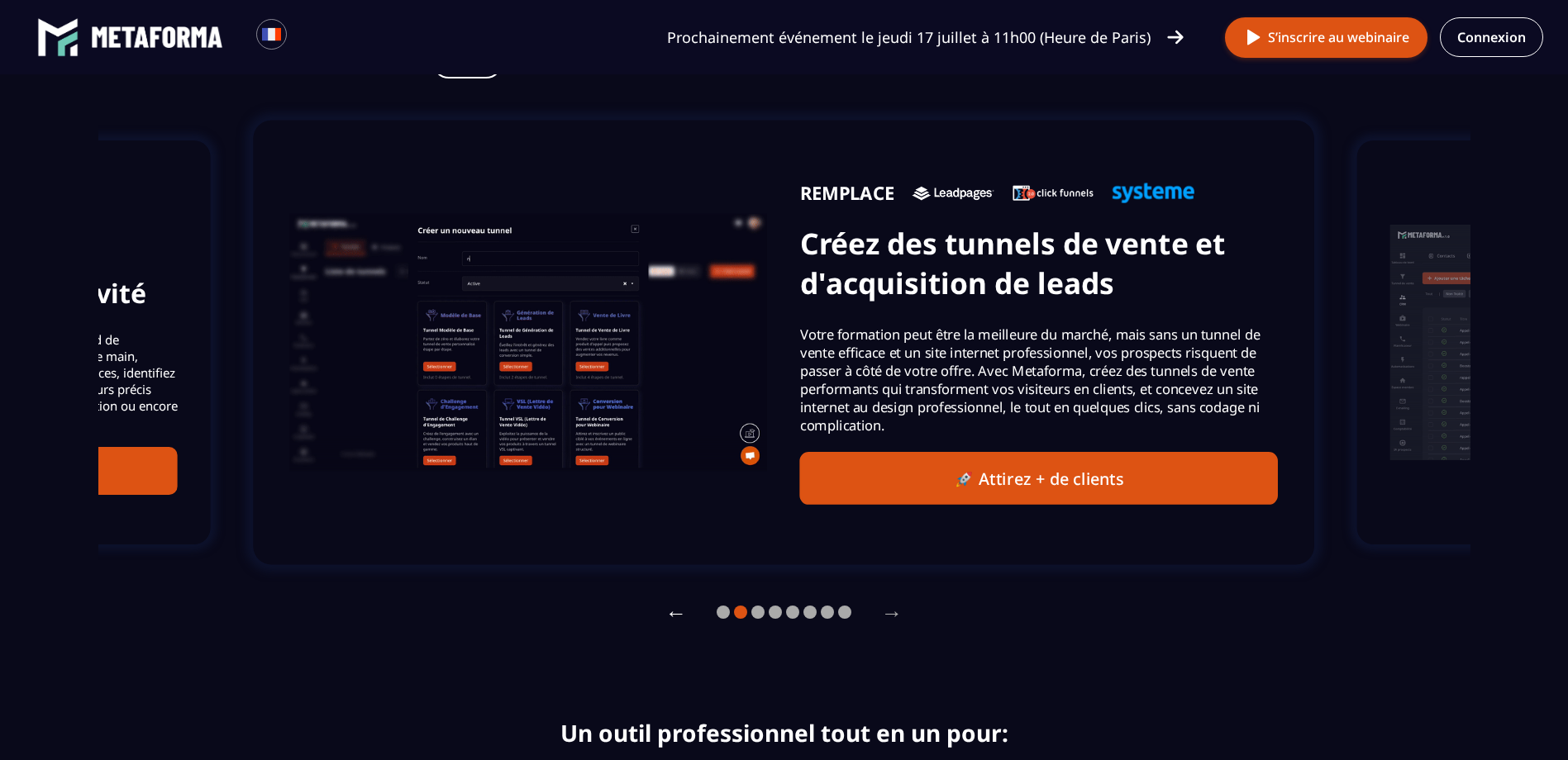 click on "←" at bounding box center (676, 612) 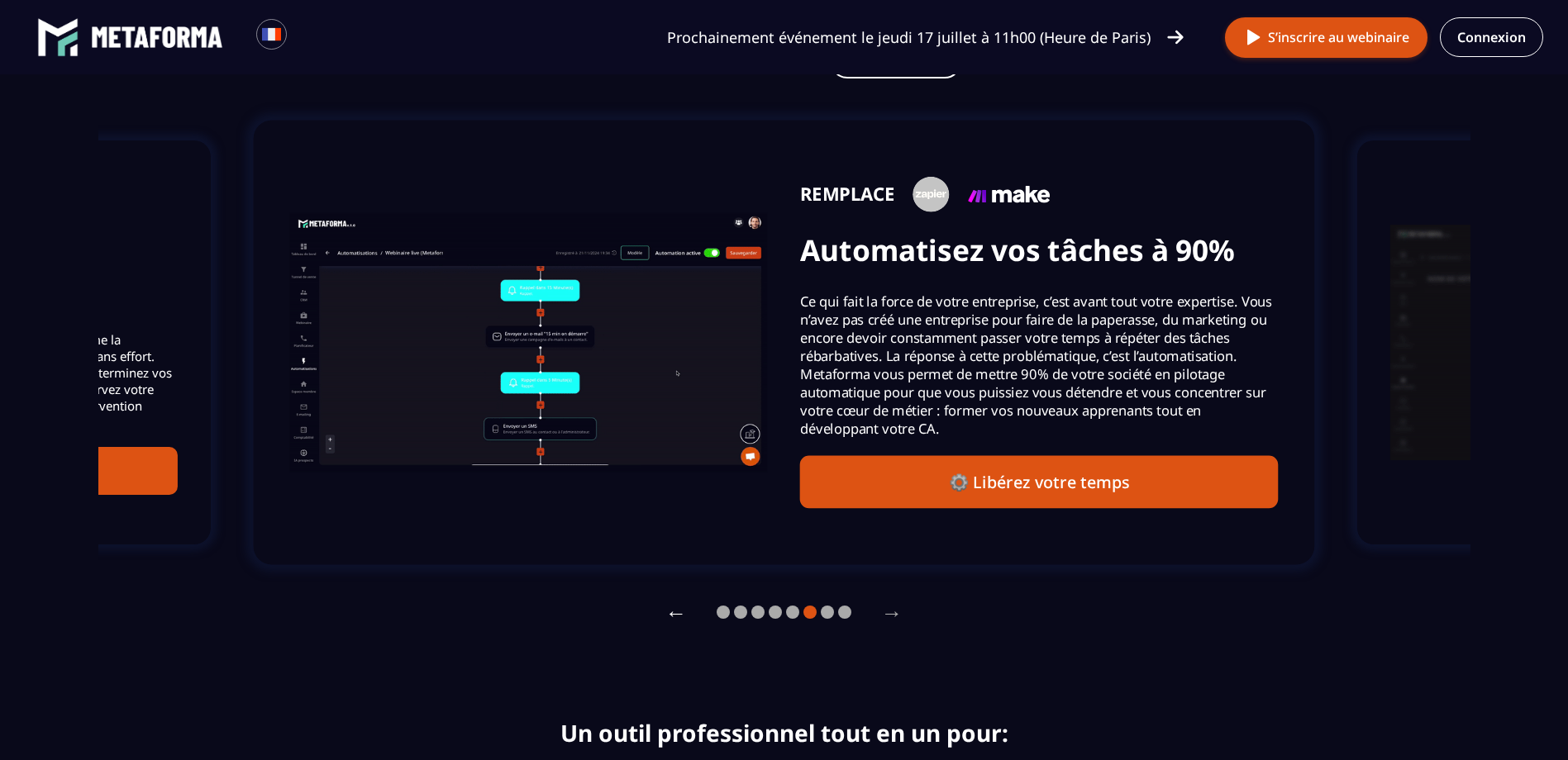 click on "←" at bounding box center (676, 612) 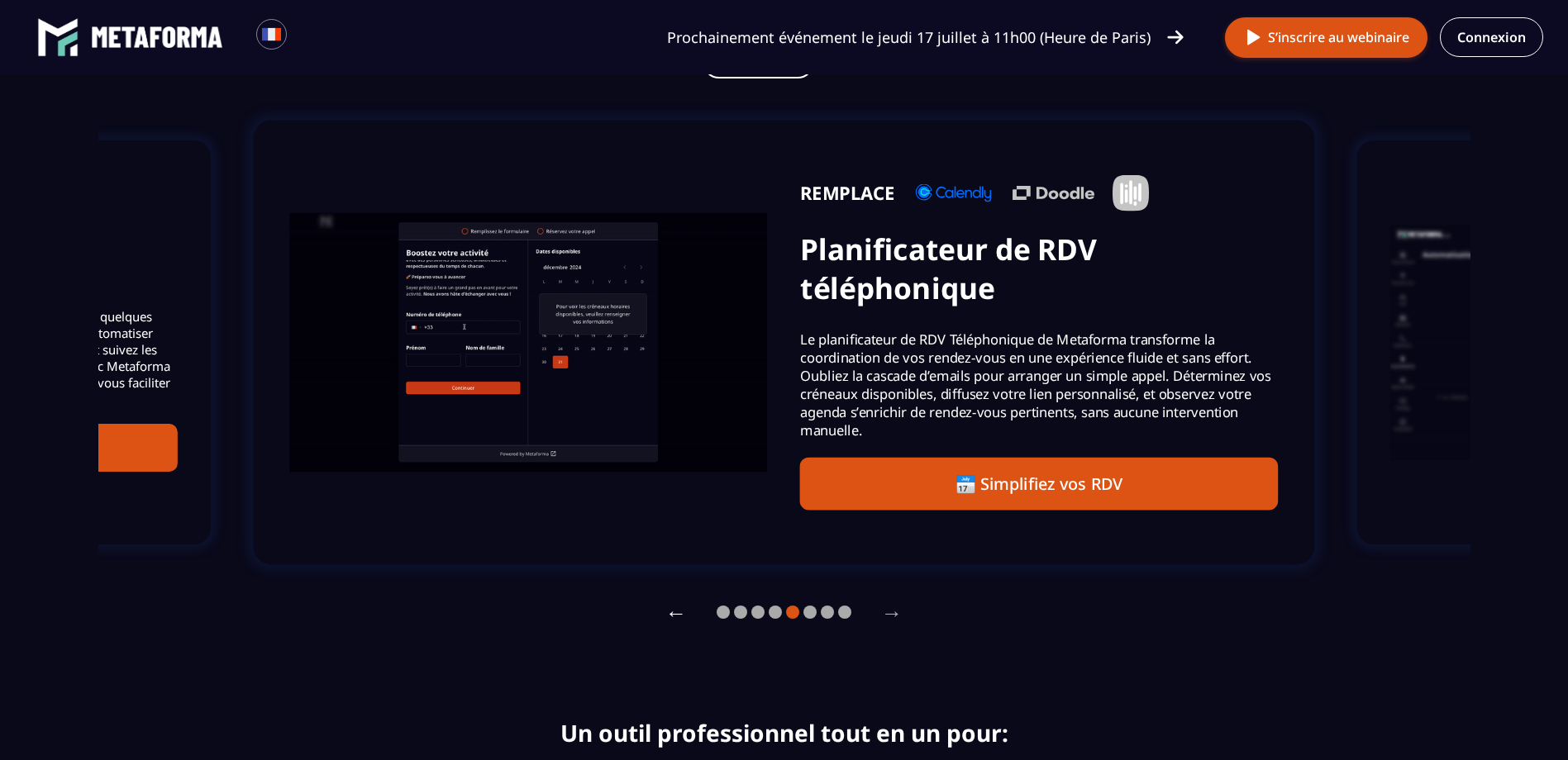 click on "←" at bounding box center [676, 612] 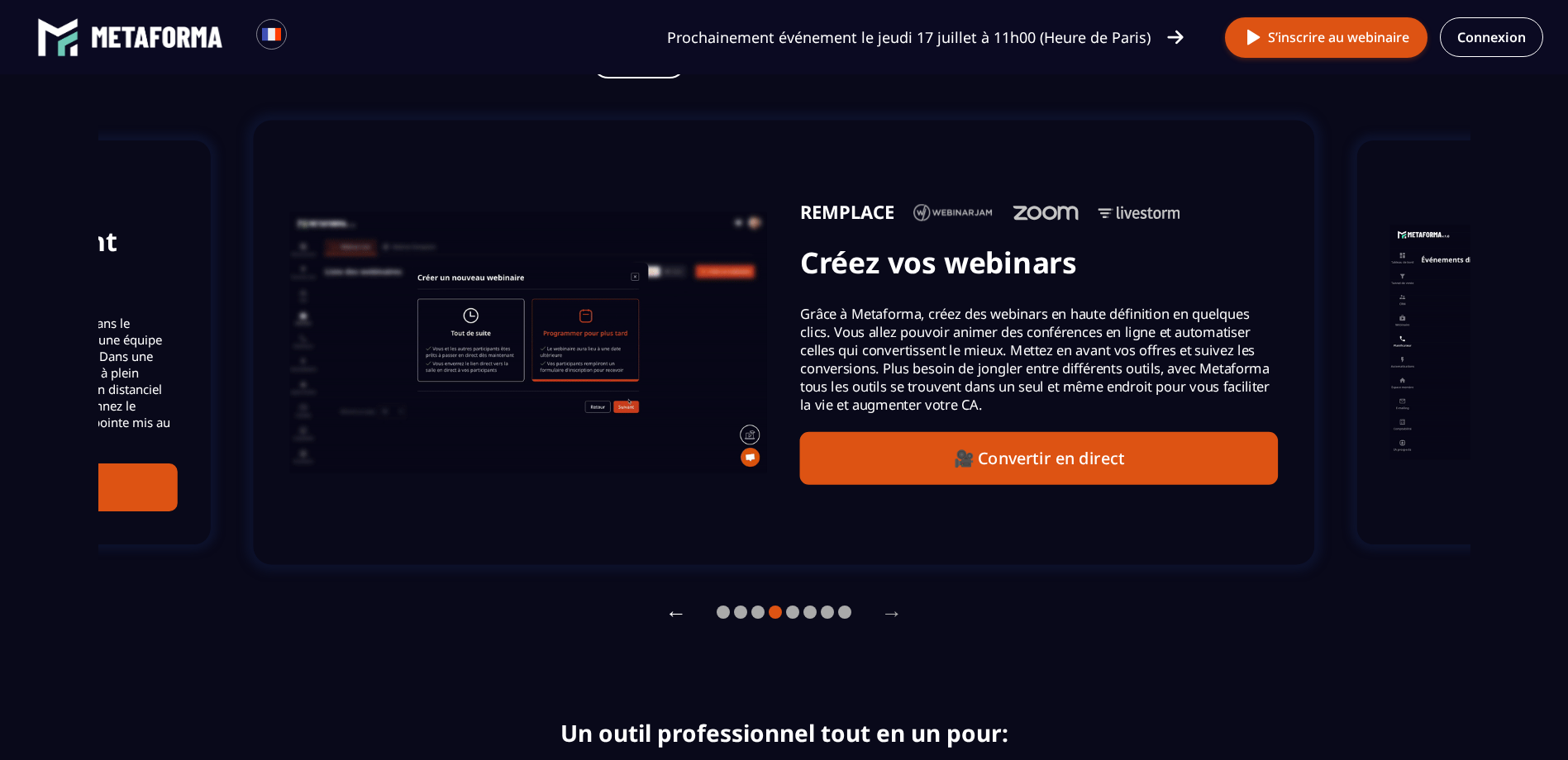 click on "←" at bounding box center [676, 612] 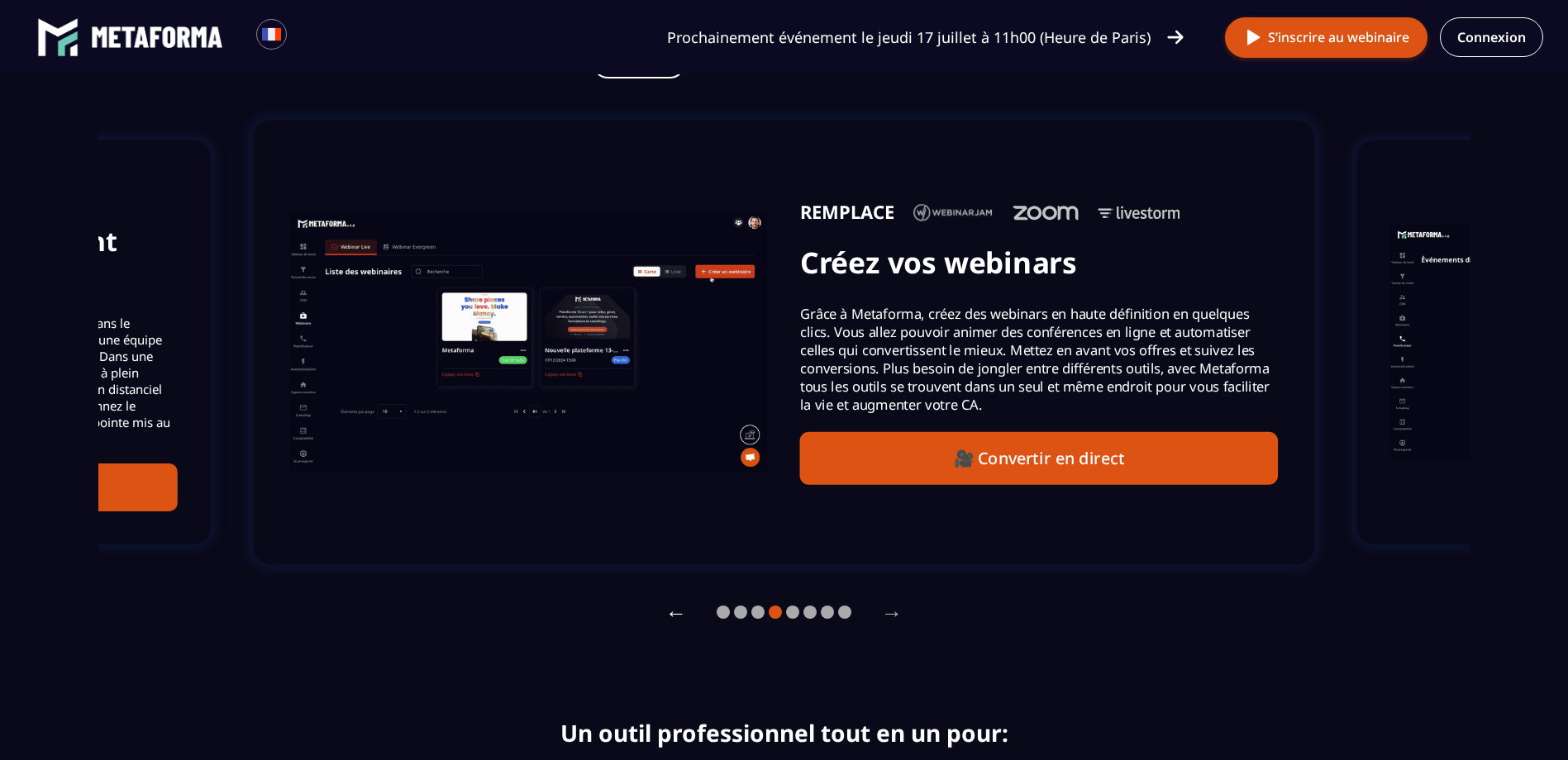 click on "←" at bounding box center (676, 612) 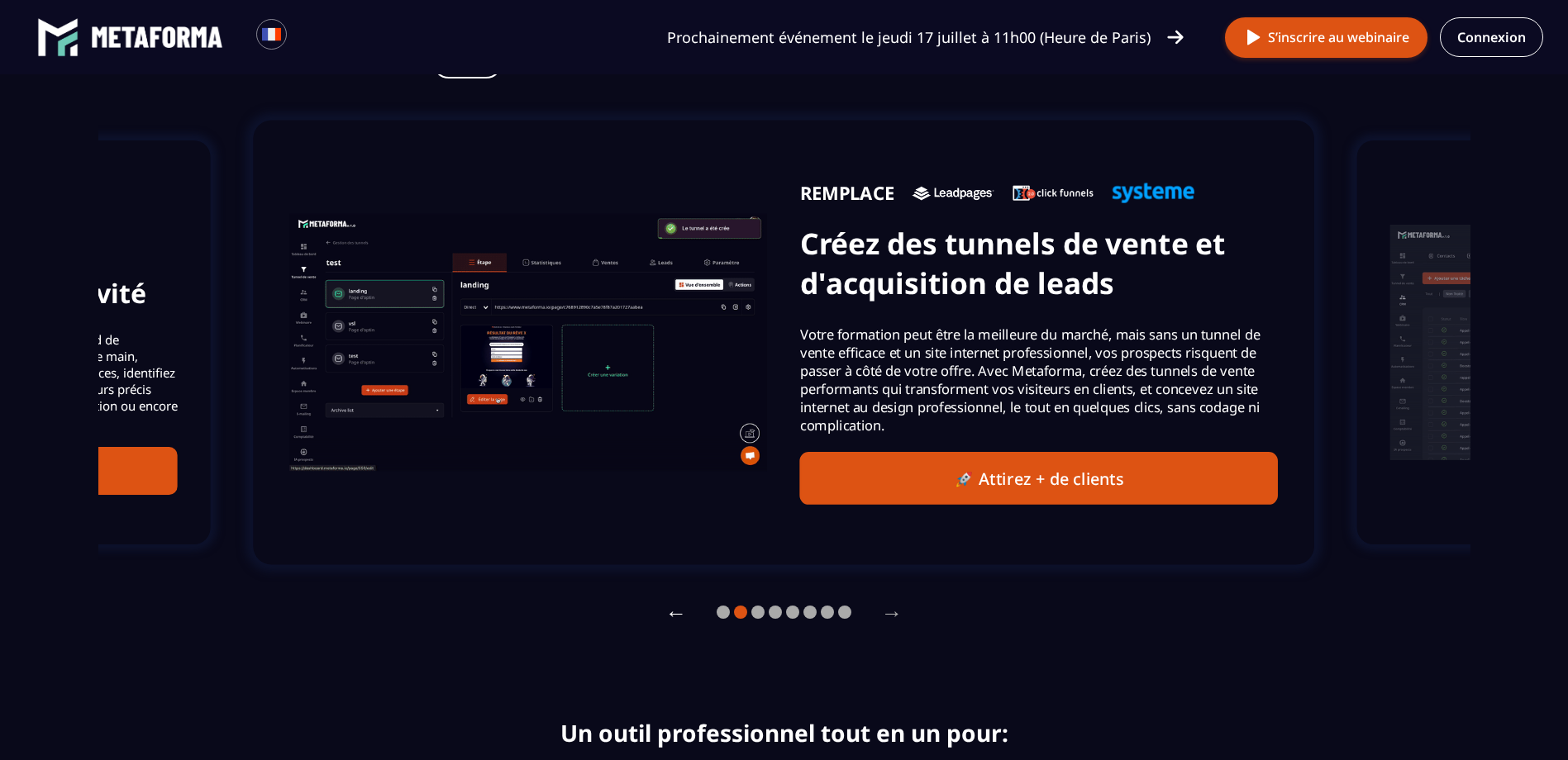 click on "←" at bounding box center (676, 612) 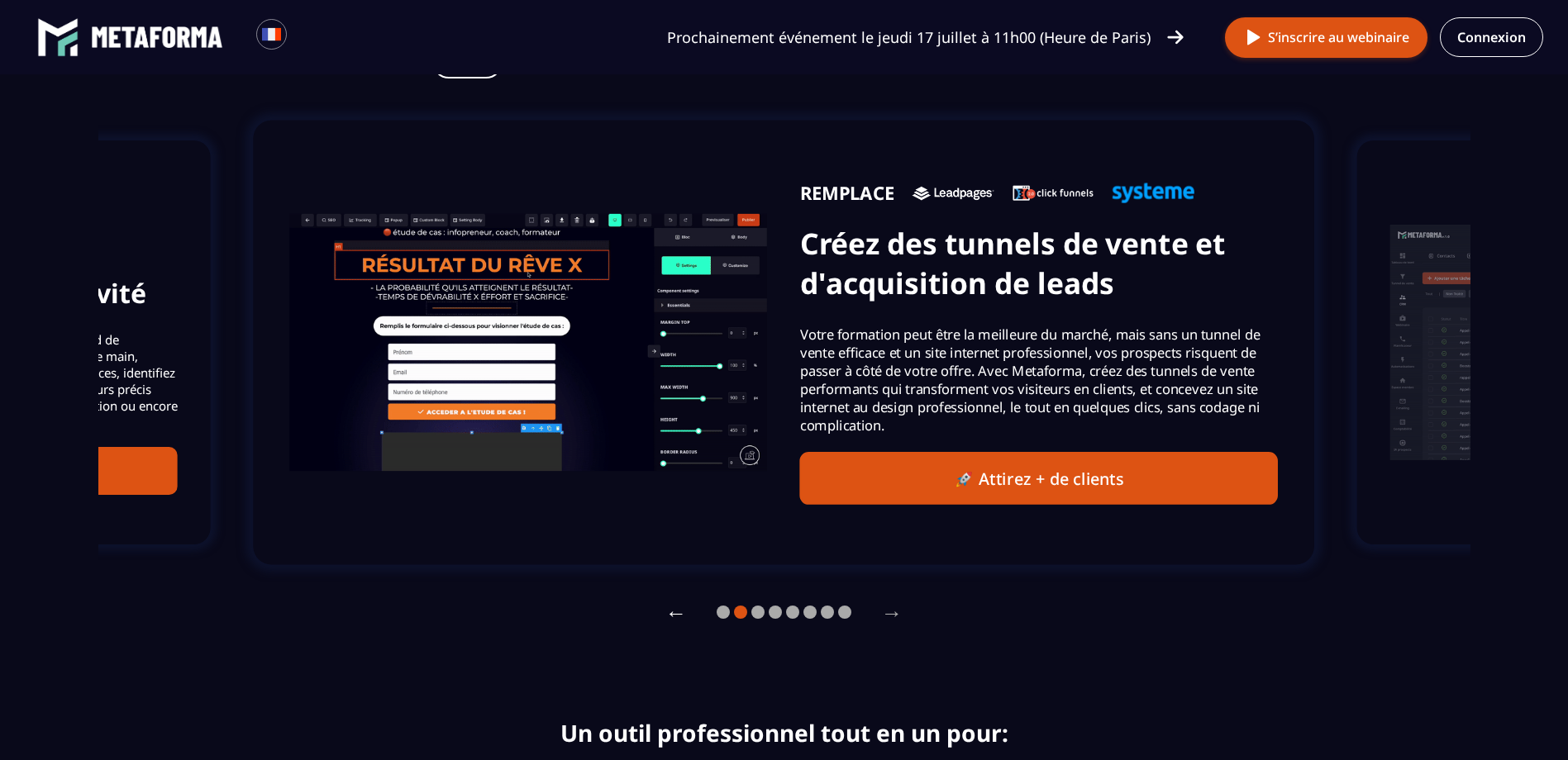 click on "←" at bounding box center [676, 612] 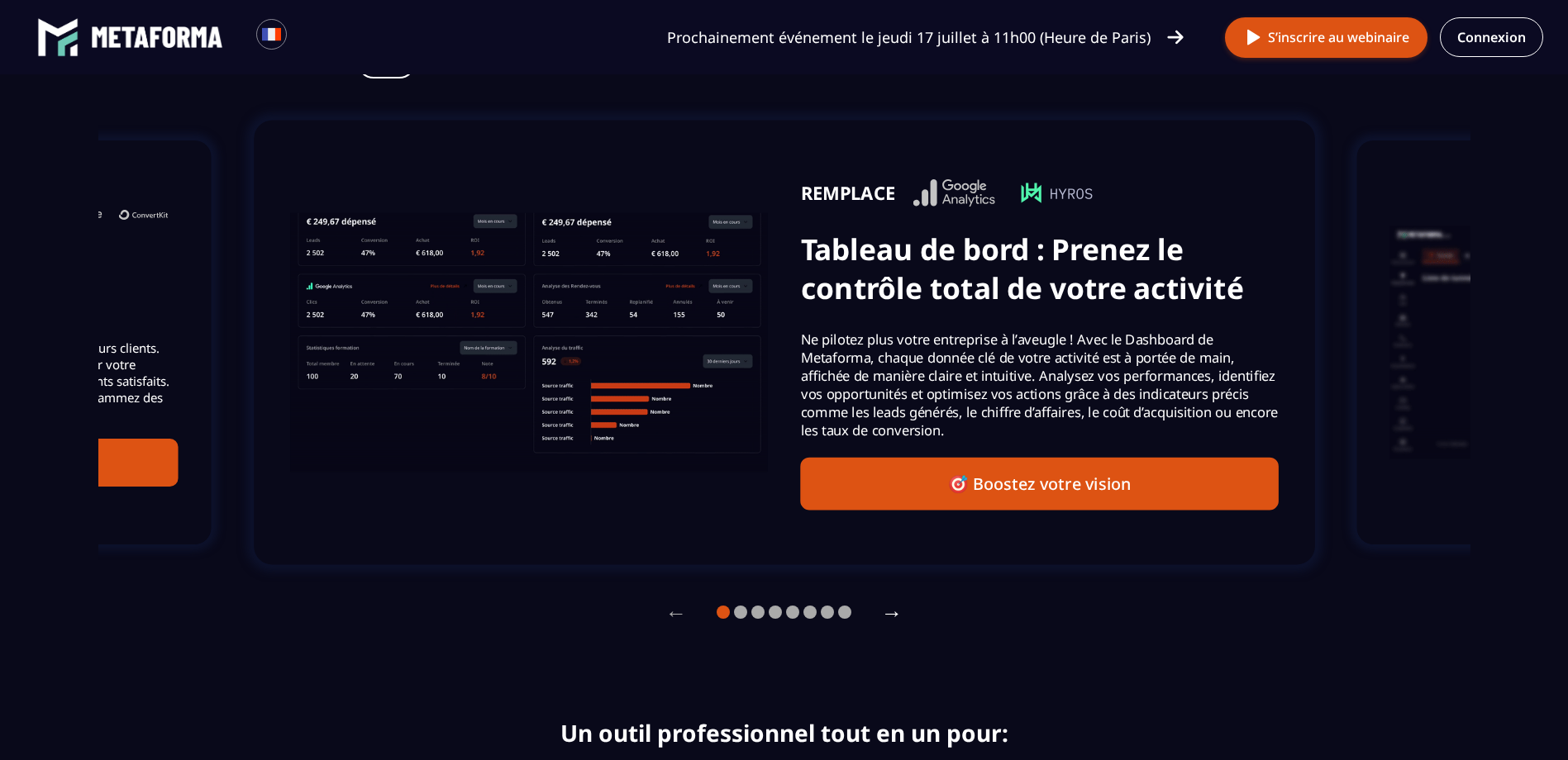 click on "→" at bounding box center (892, 612) 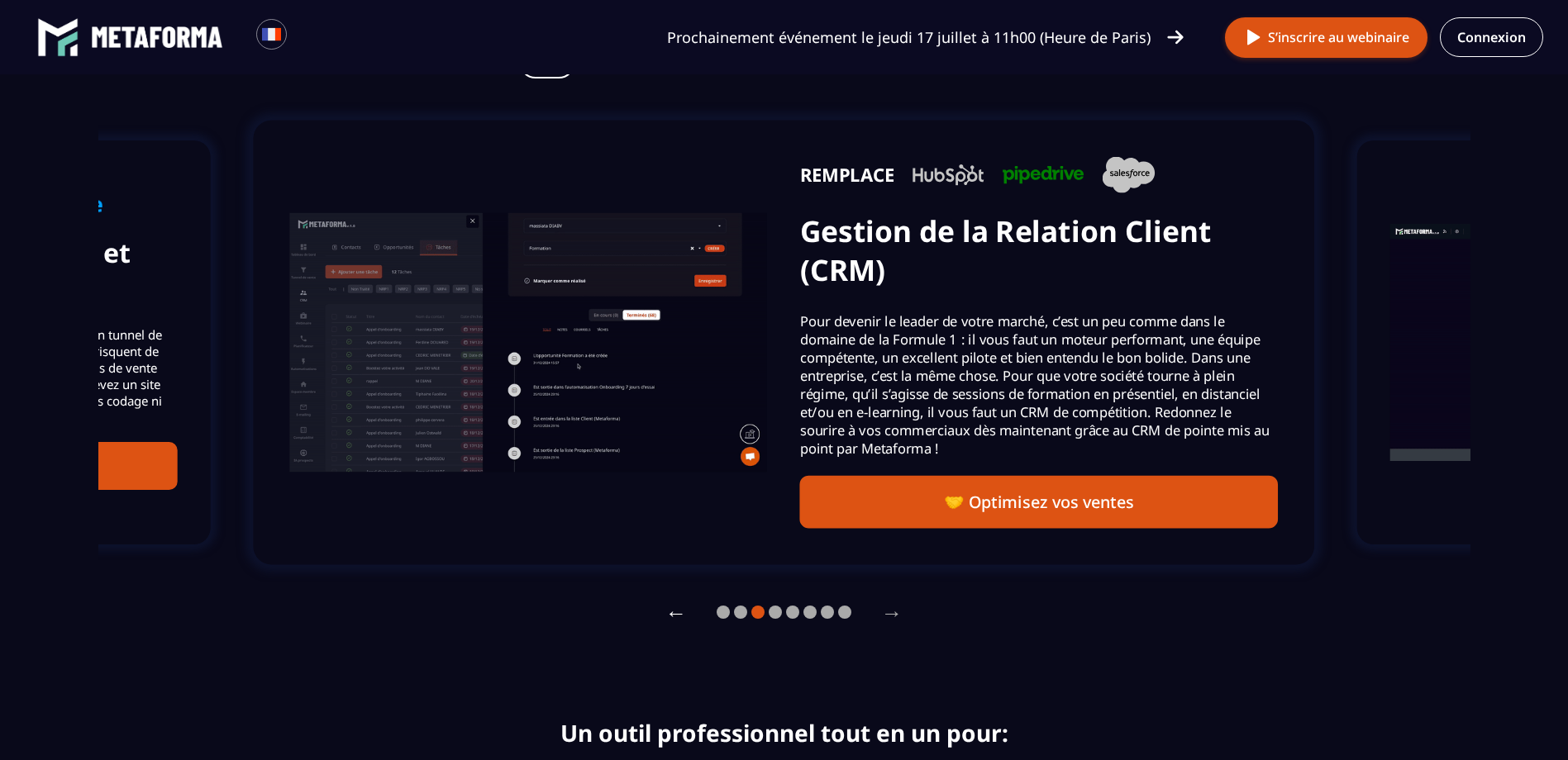 click on "←" at bounding box center (676, 612) 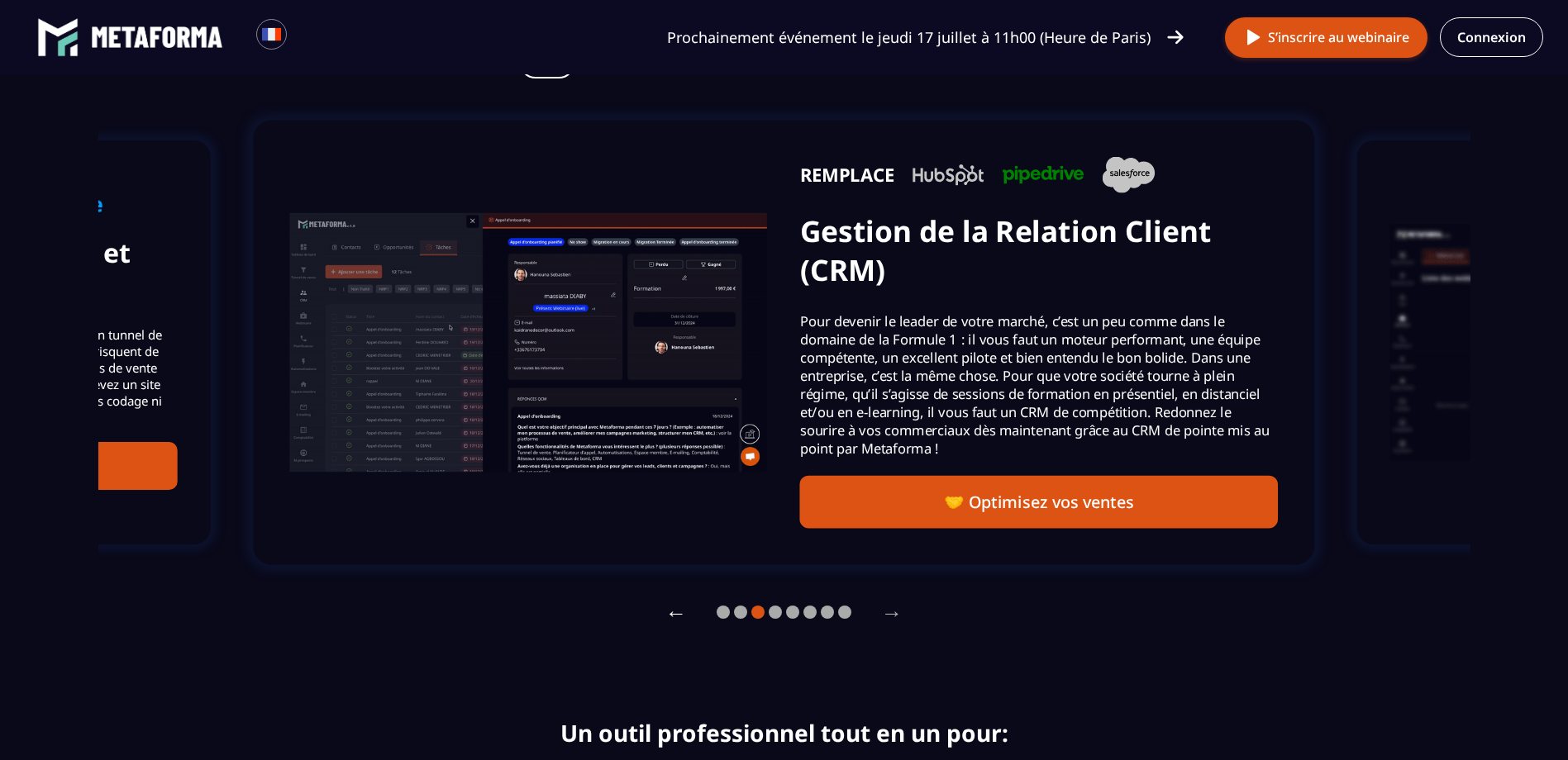 click on "←" at bounding box center (676, 612) 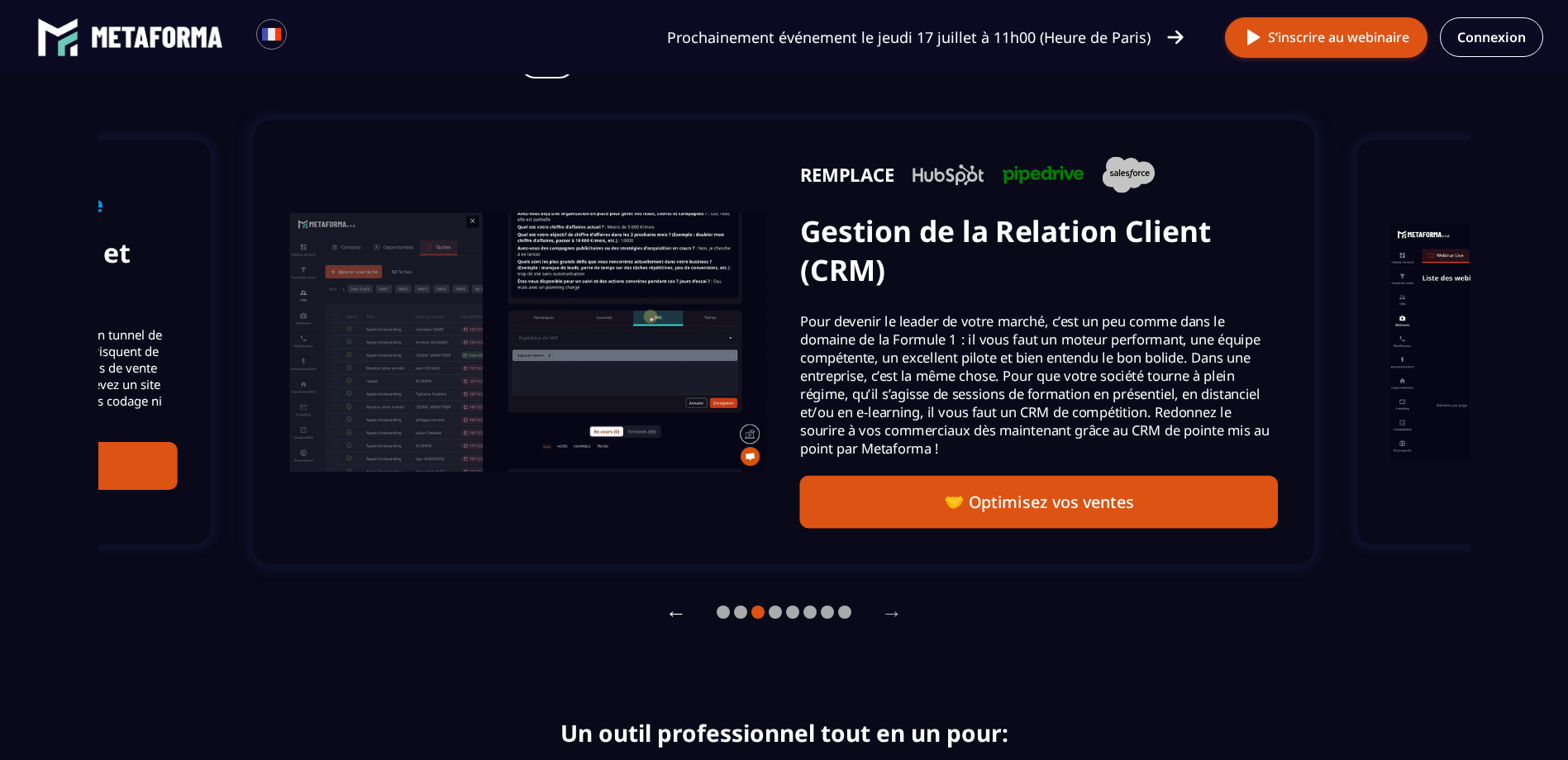 click on "←" at bounding box center (676, 612) 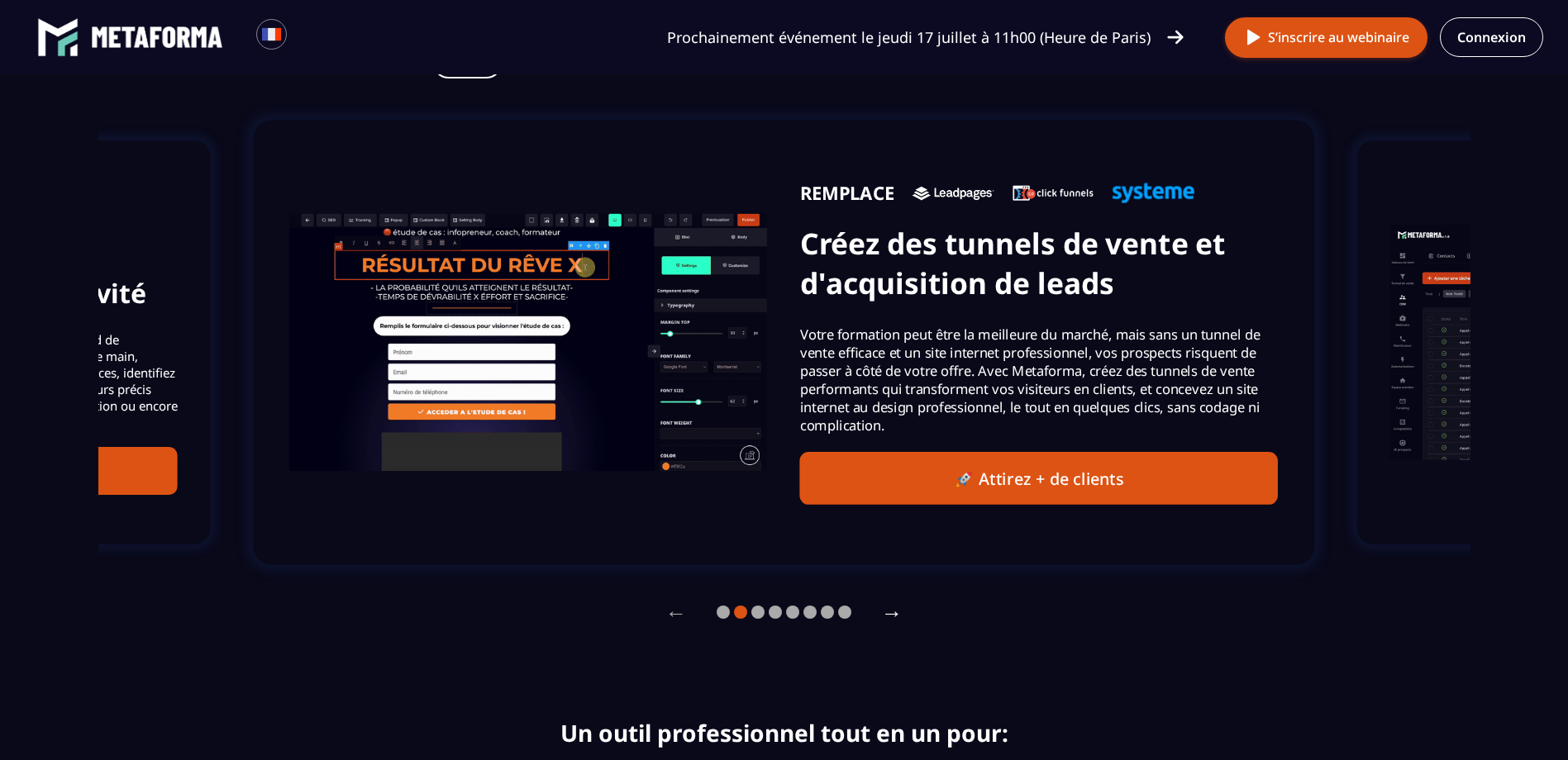 click on "→" at bounding box center (892, 612) 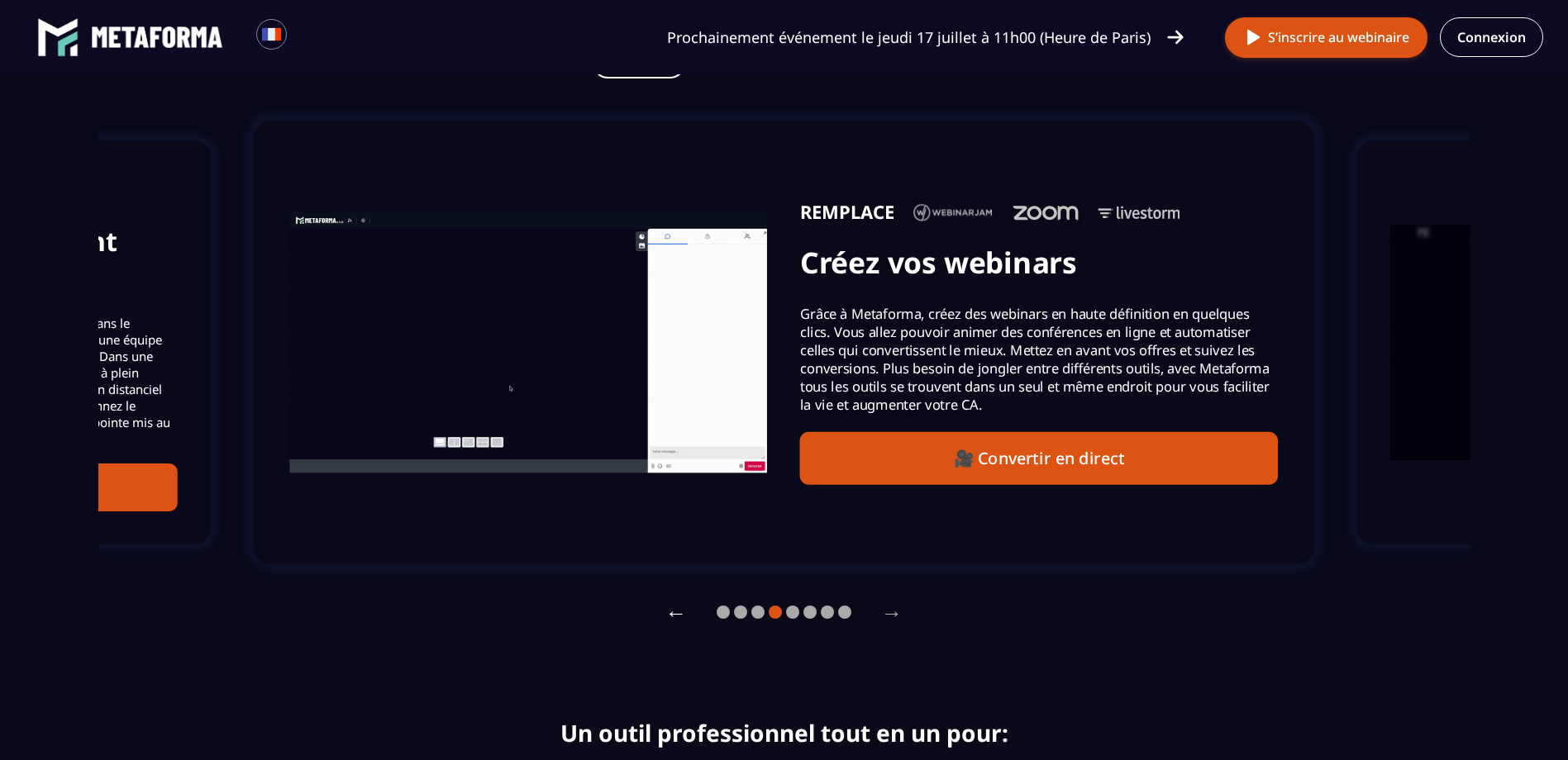 click on "←" at bounding box center [676, 612] 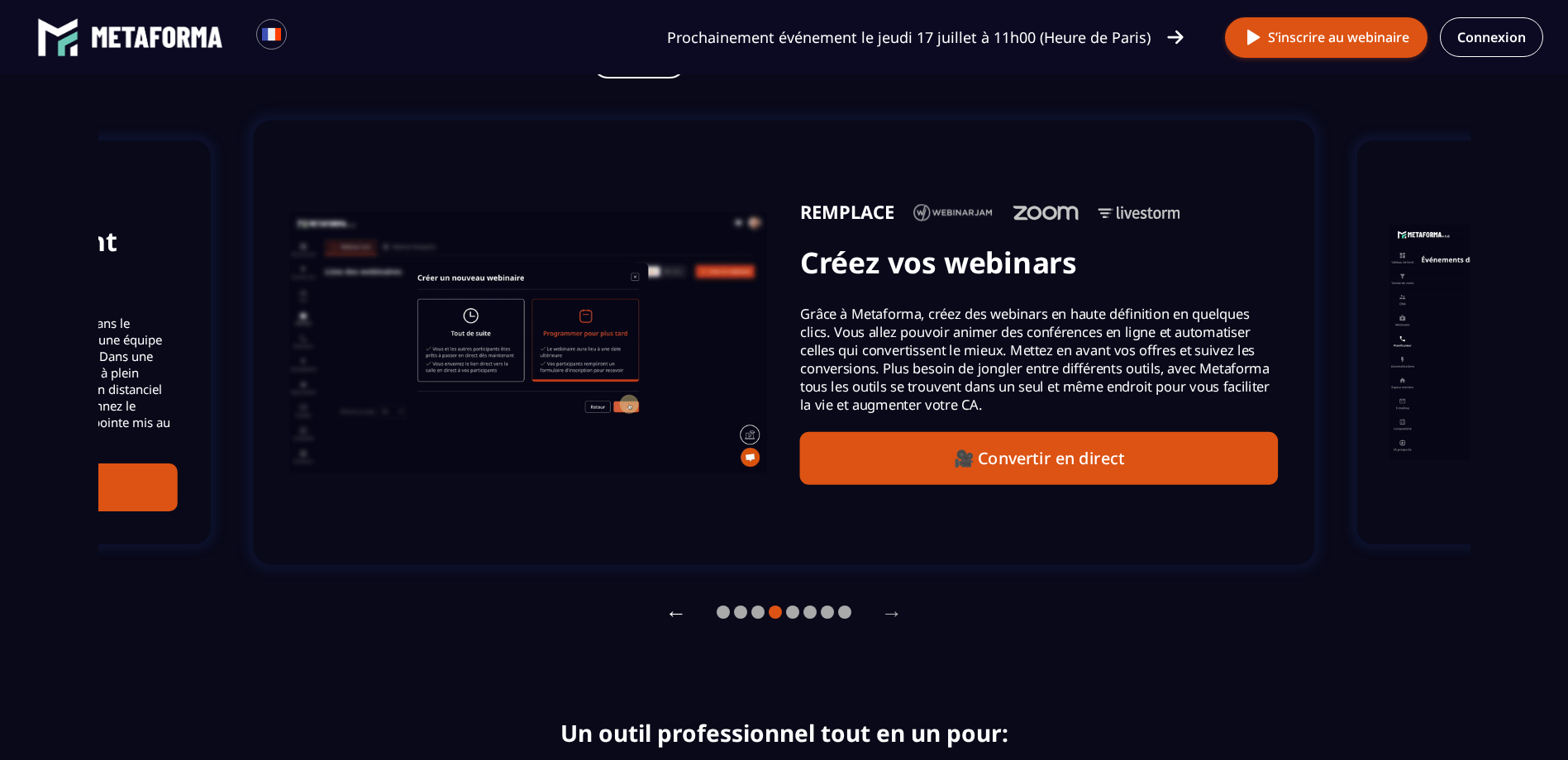 click on "←" at bounding box center (676, 612) 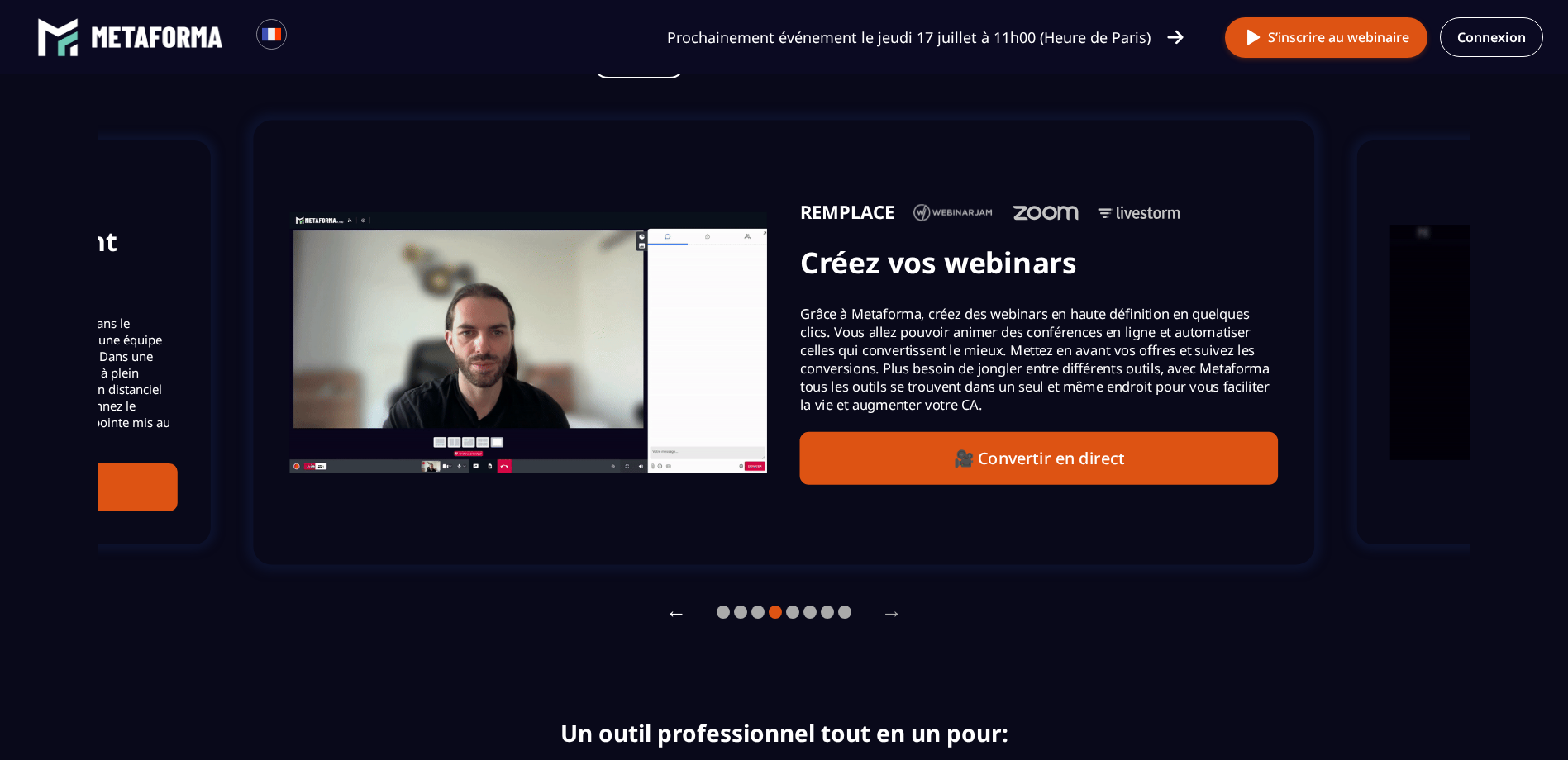 click on "←" at bounding box center [676, 612] 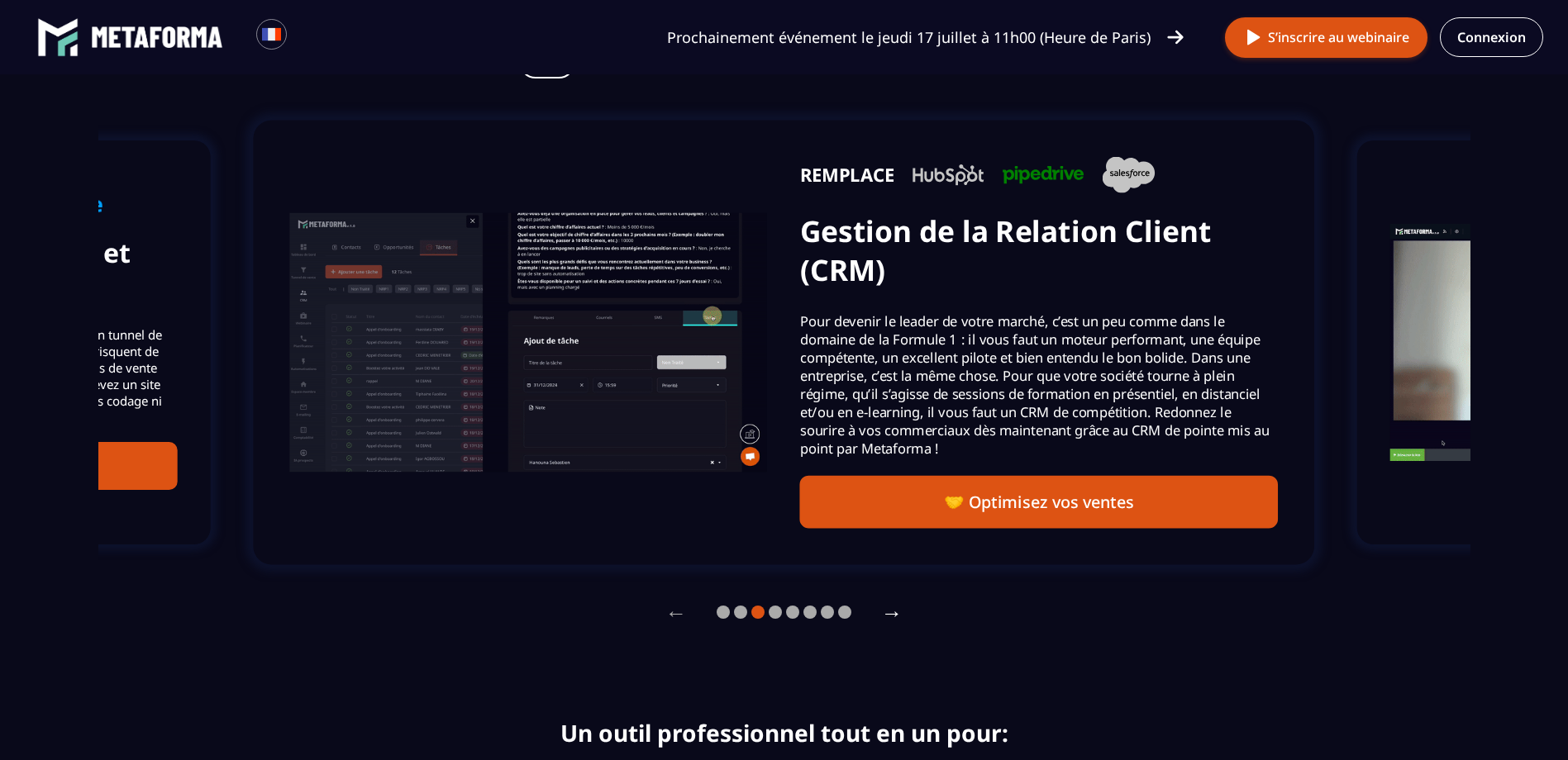 click on "→" at bounding box center (892, 612) 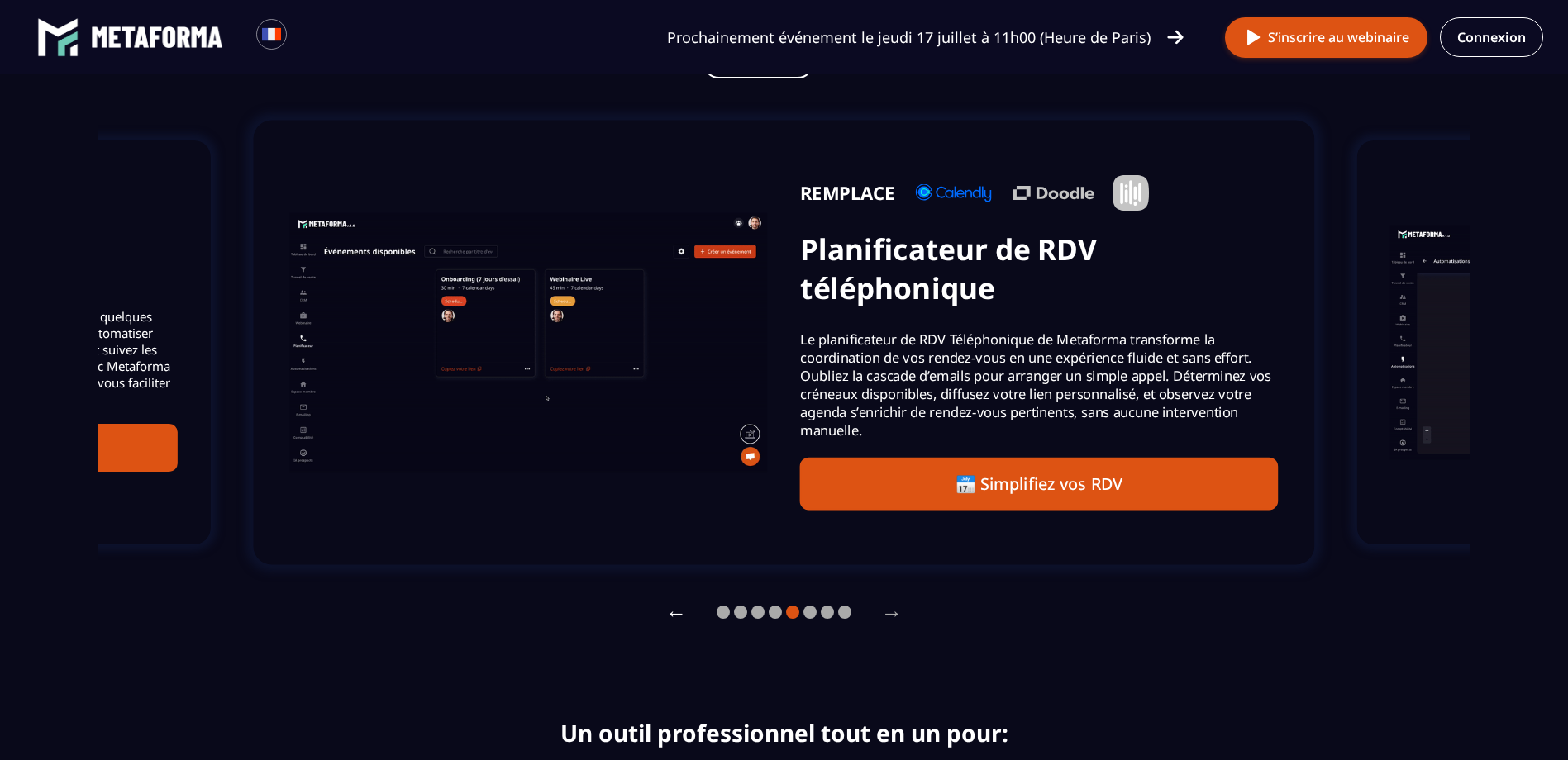 click on "←" at bounding box center [676, 612] 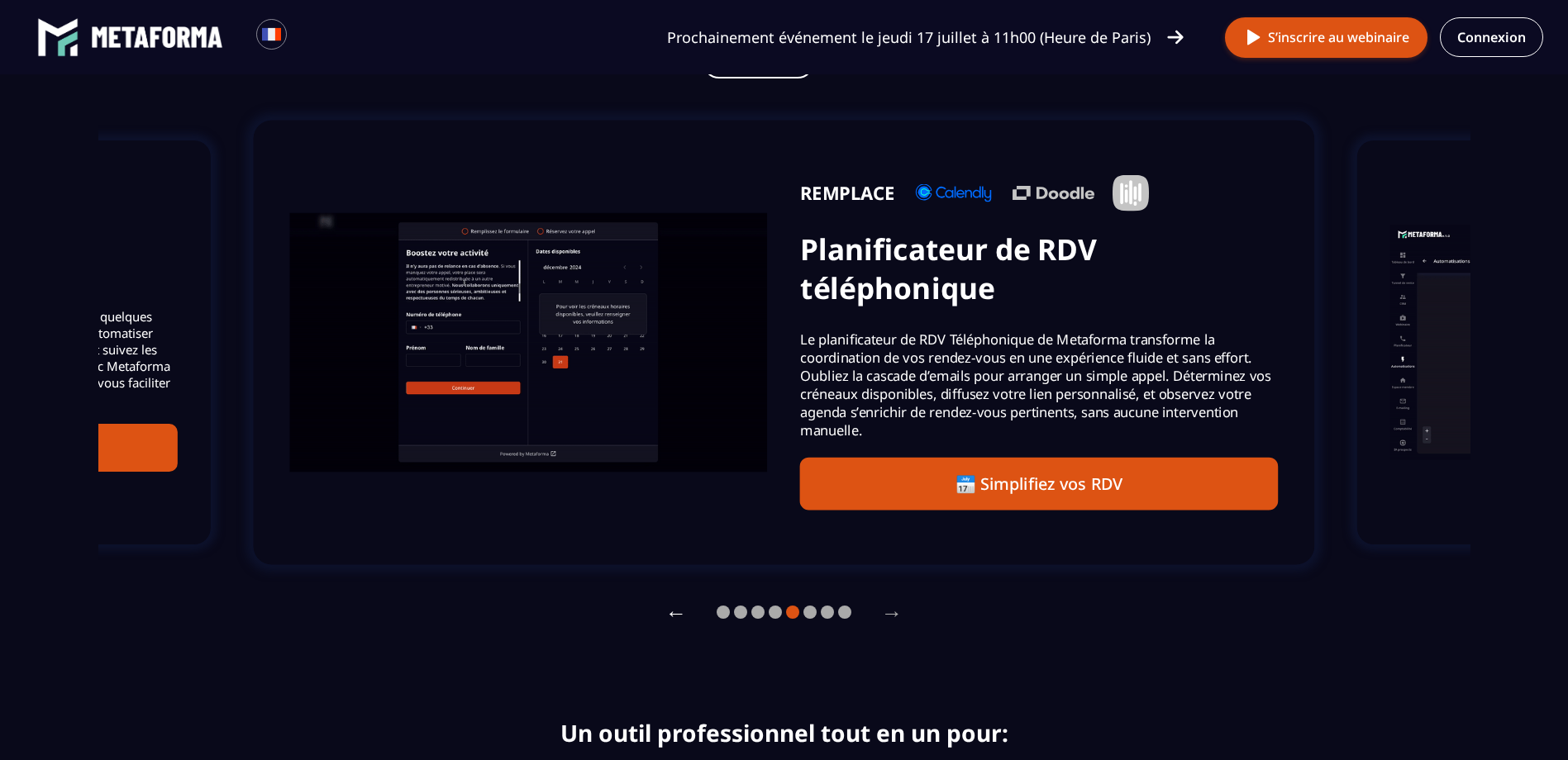 click on "←" at bounding box center [676, 612] 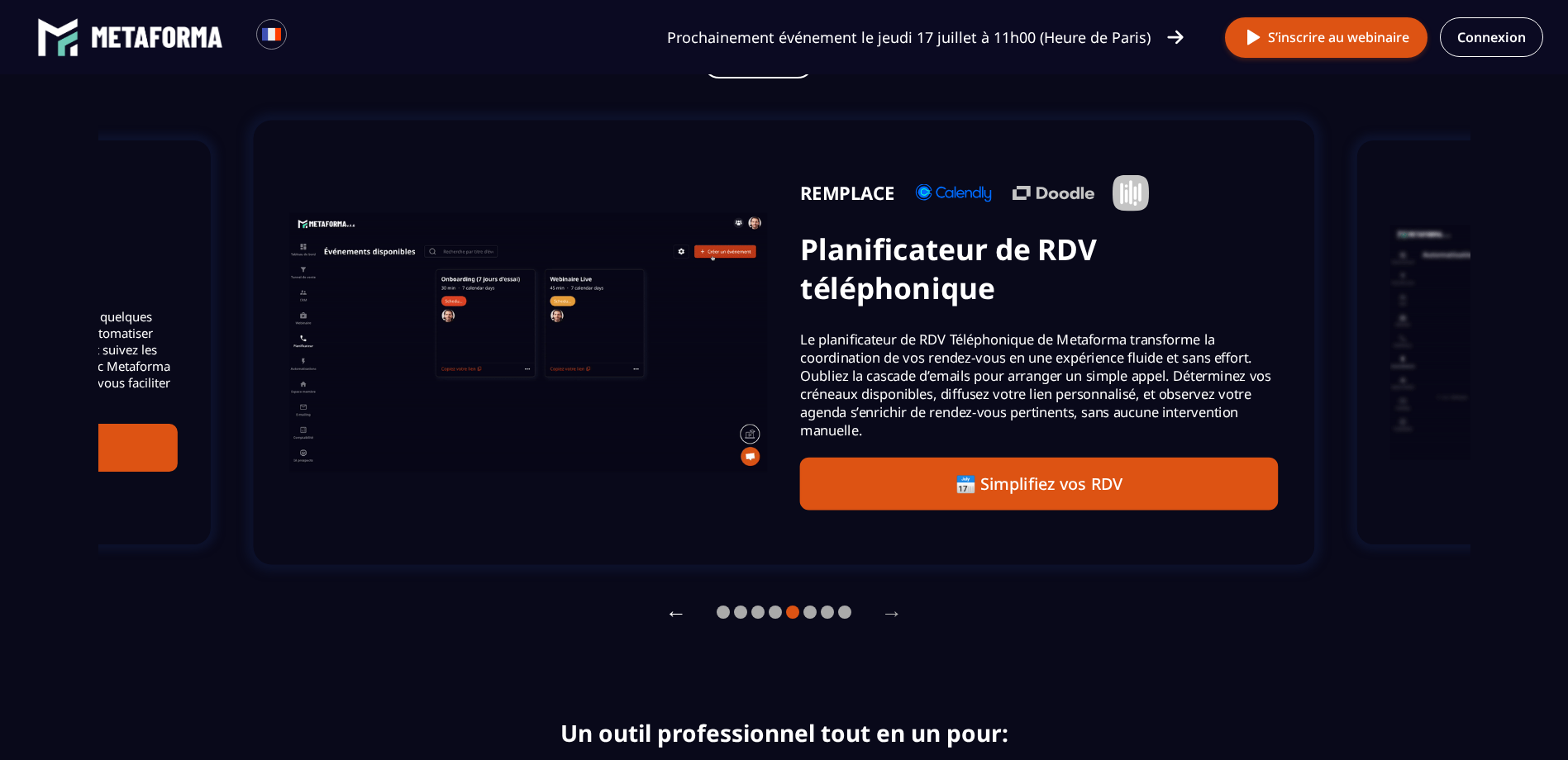 click on "←" at bounding box center (676, 612) 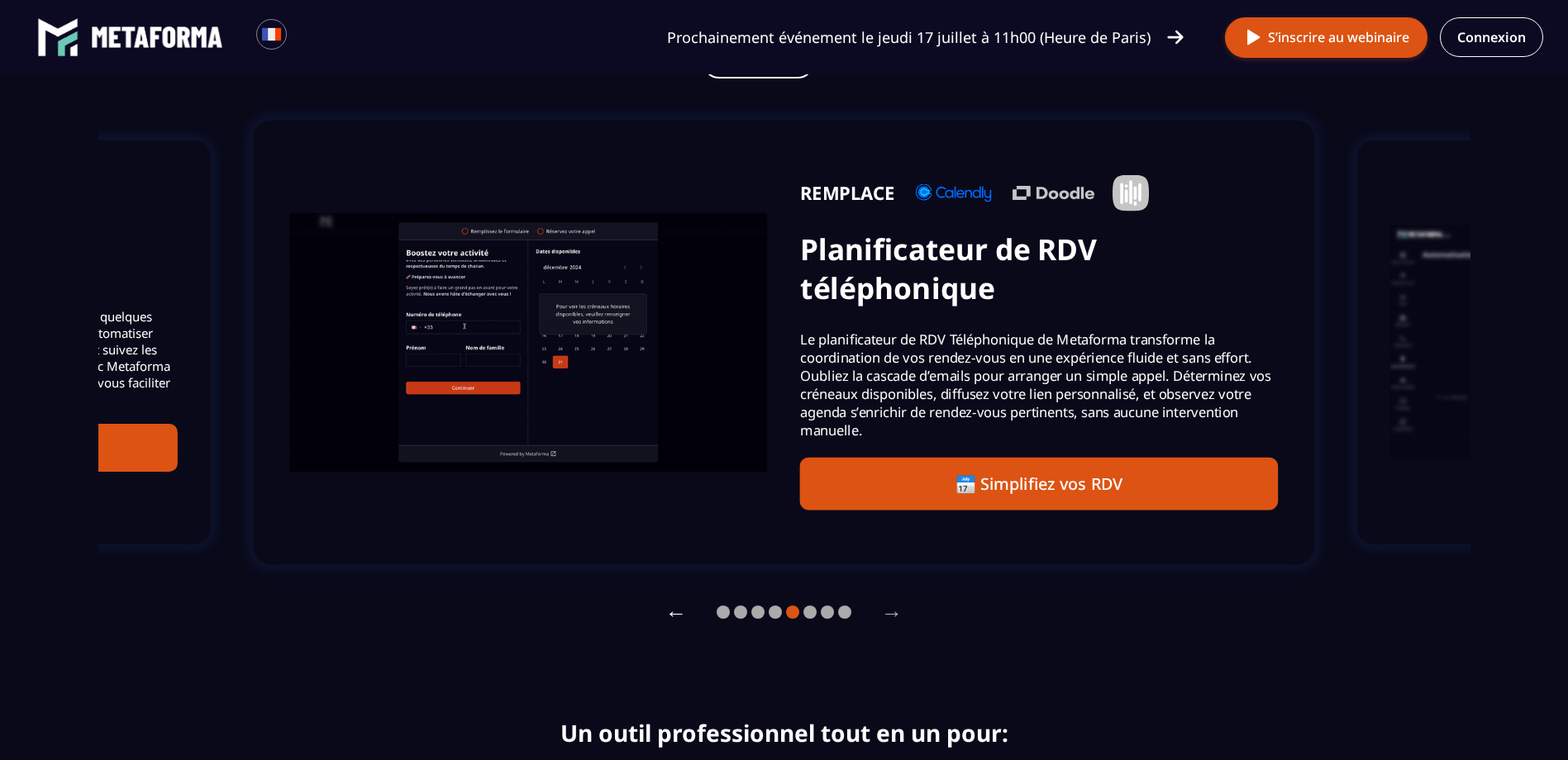 click on "←" at bounding box center (676, 612) 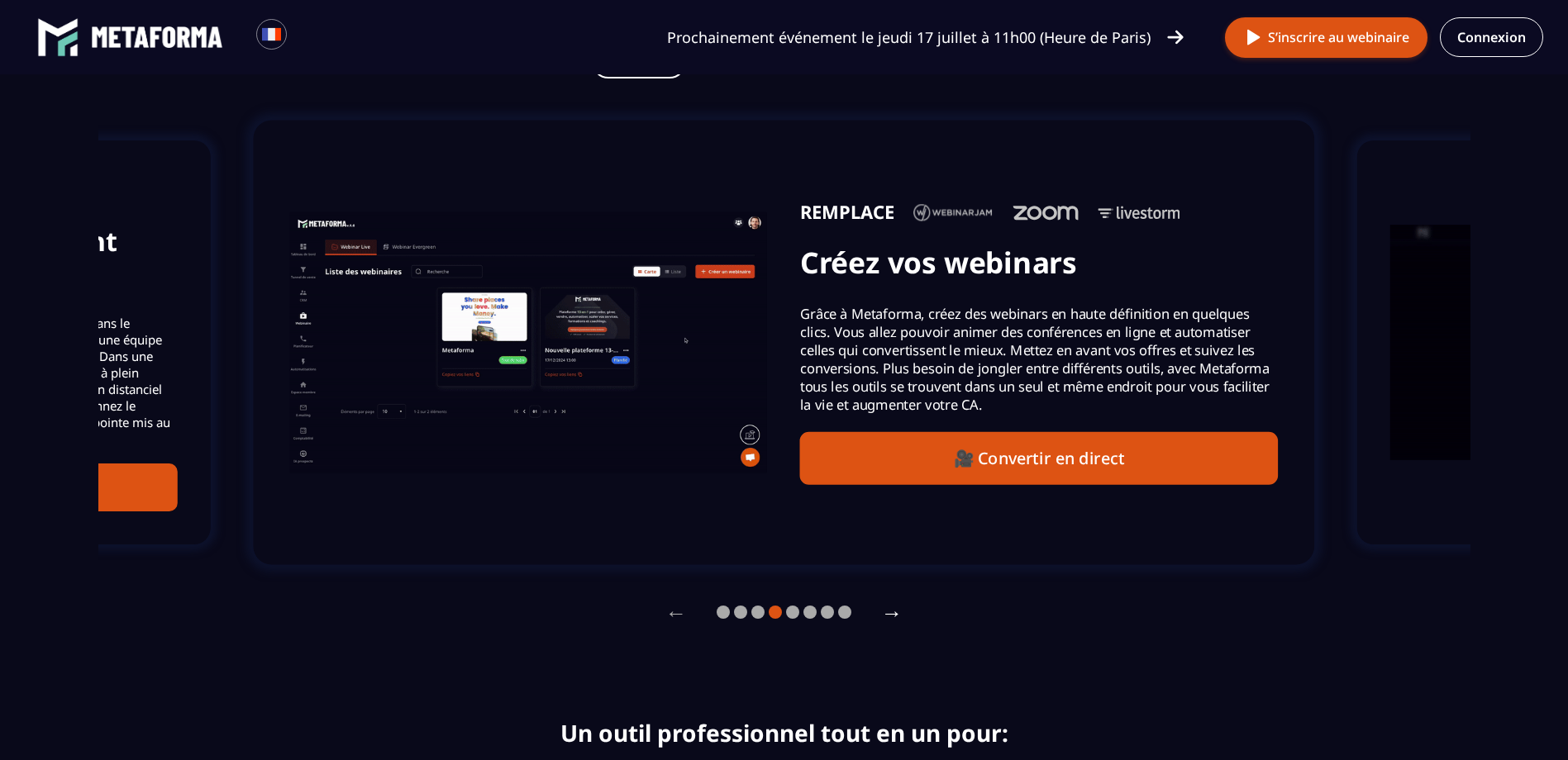 click on "→" at bounding box center (892, 612) 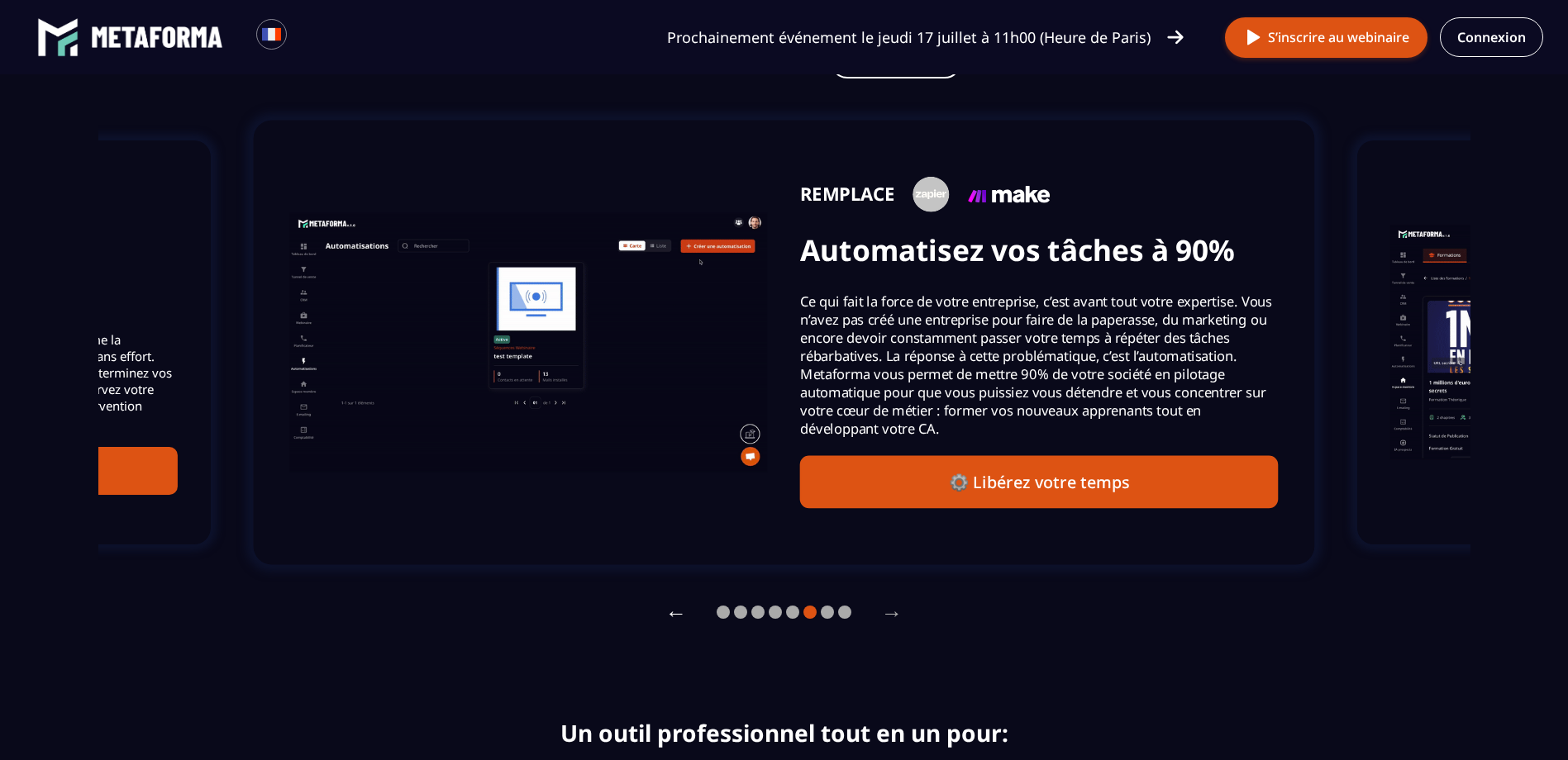 click on "←" at bounding box center (676, 612) 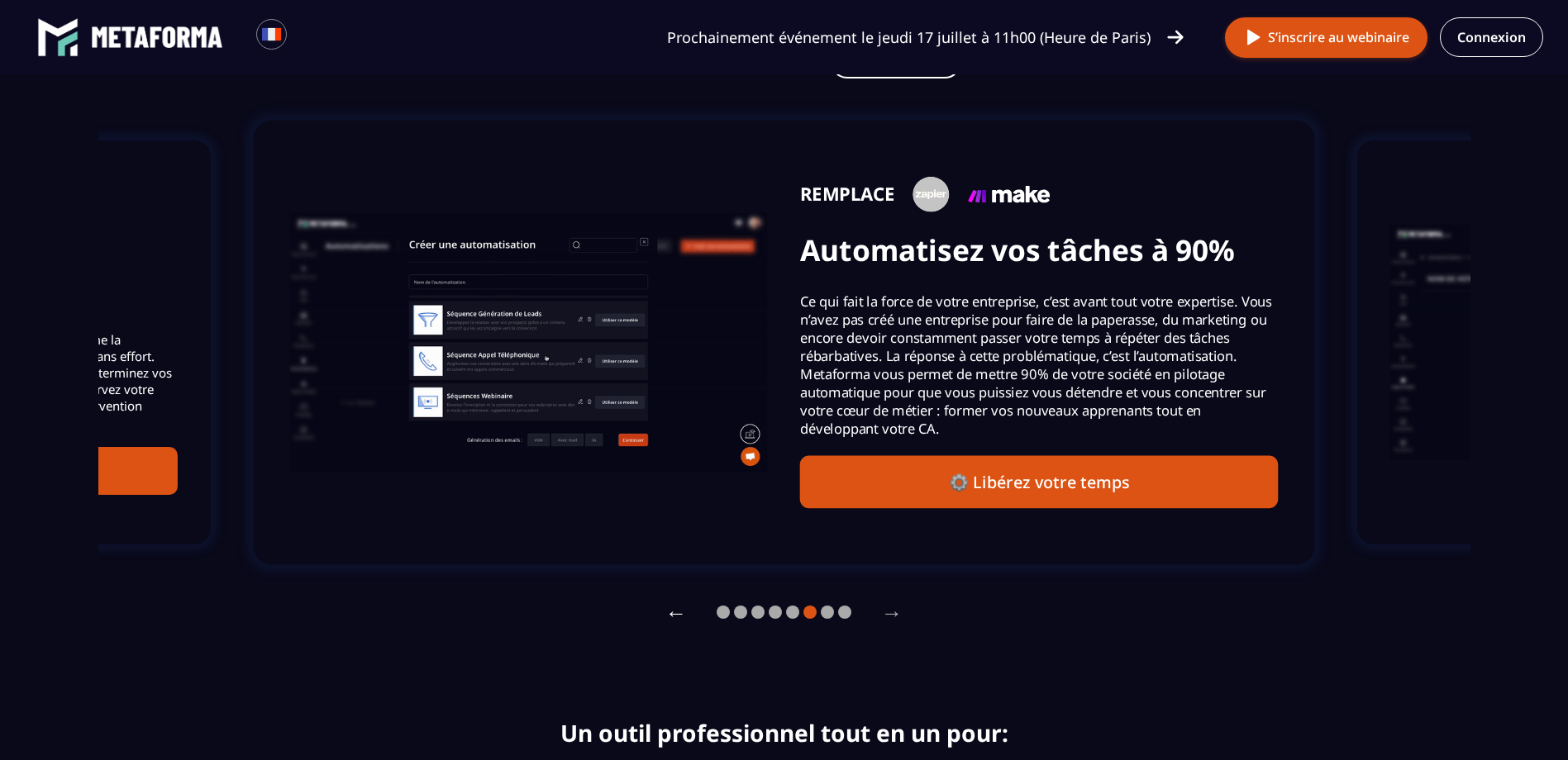 click on "←" at bounding box center (676, 612) 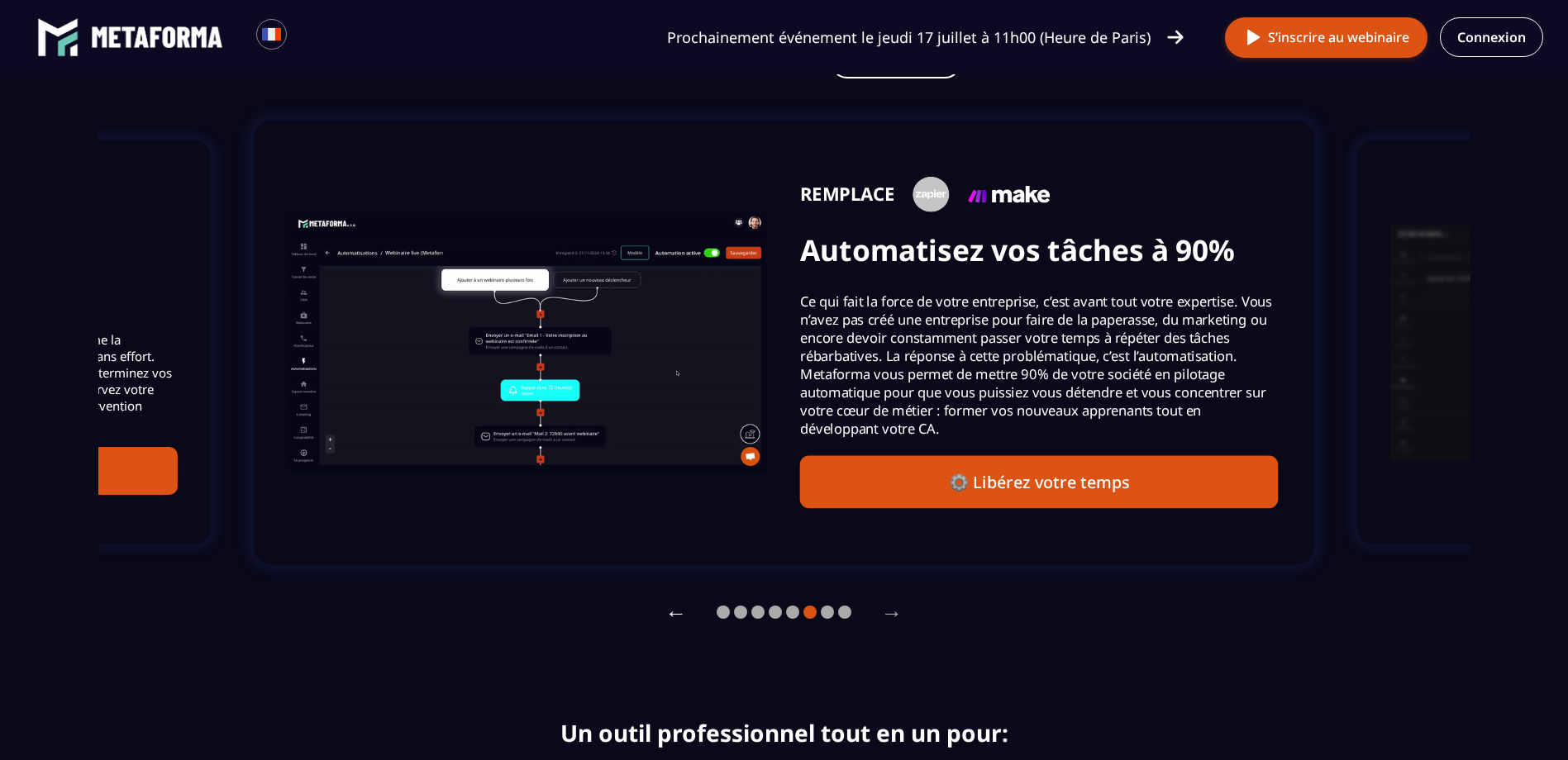 click on "←" at bounding box center [676, 612] 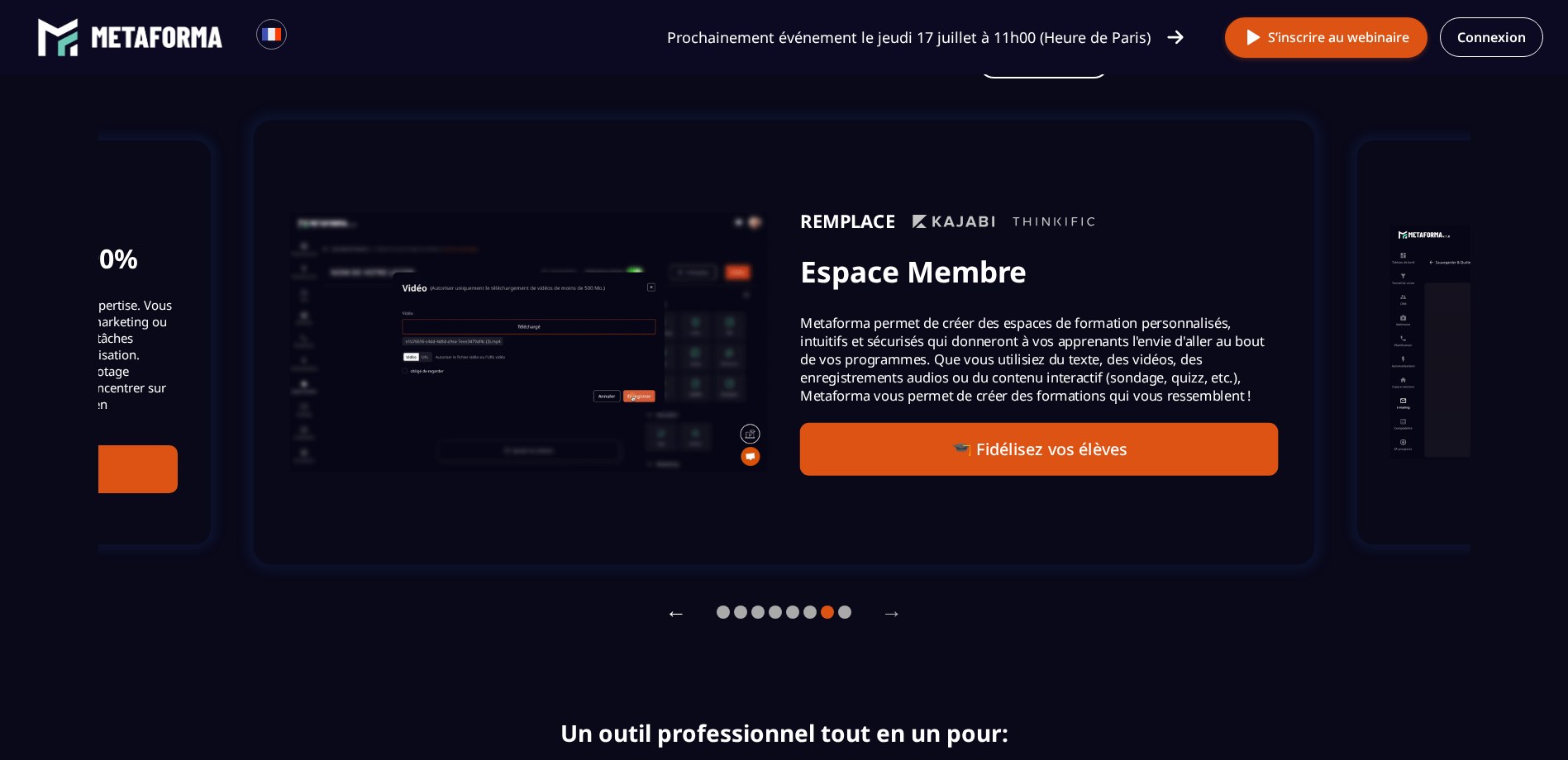 click on "←" at bounding box center [676, 612] 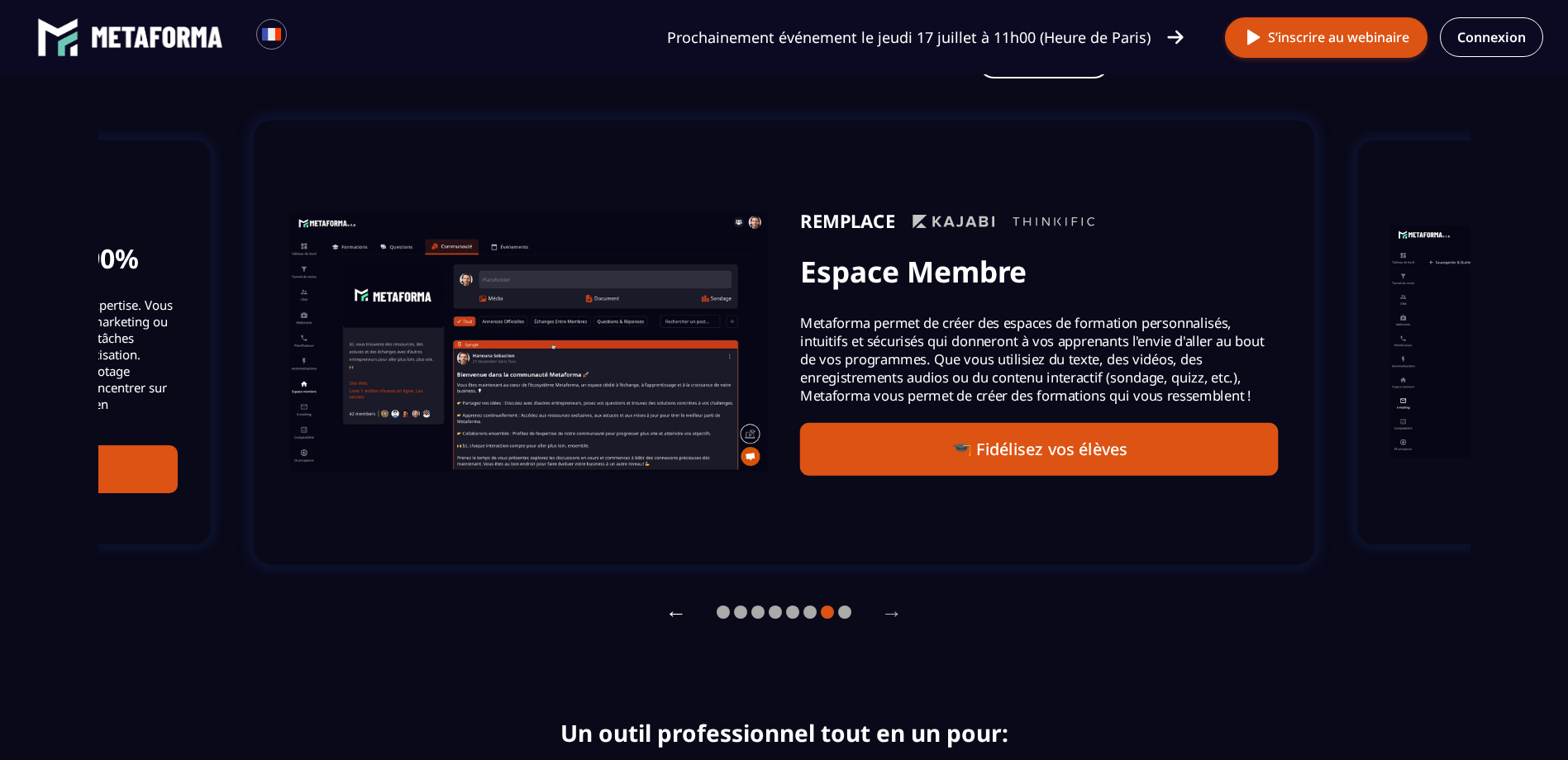 click on "←" at bounding box center (676, 612) 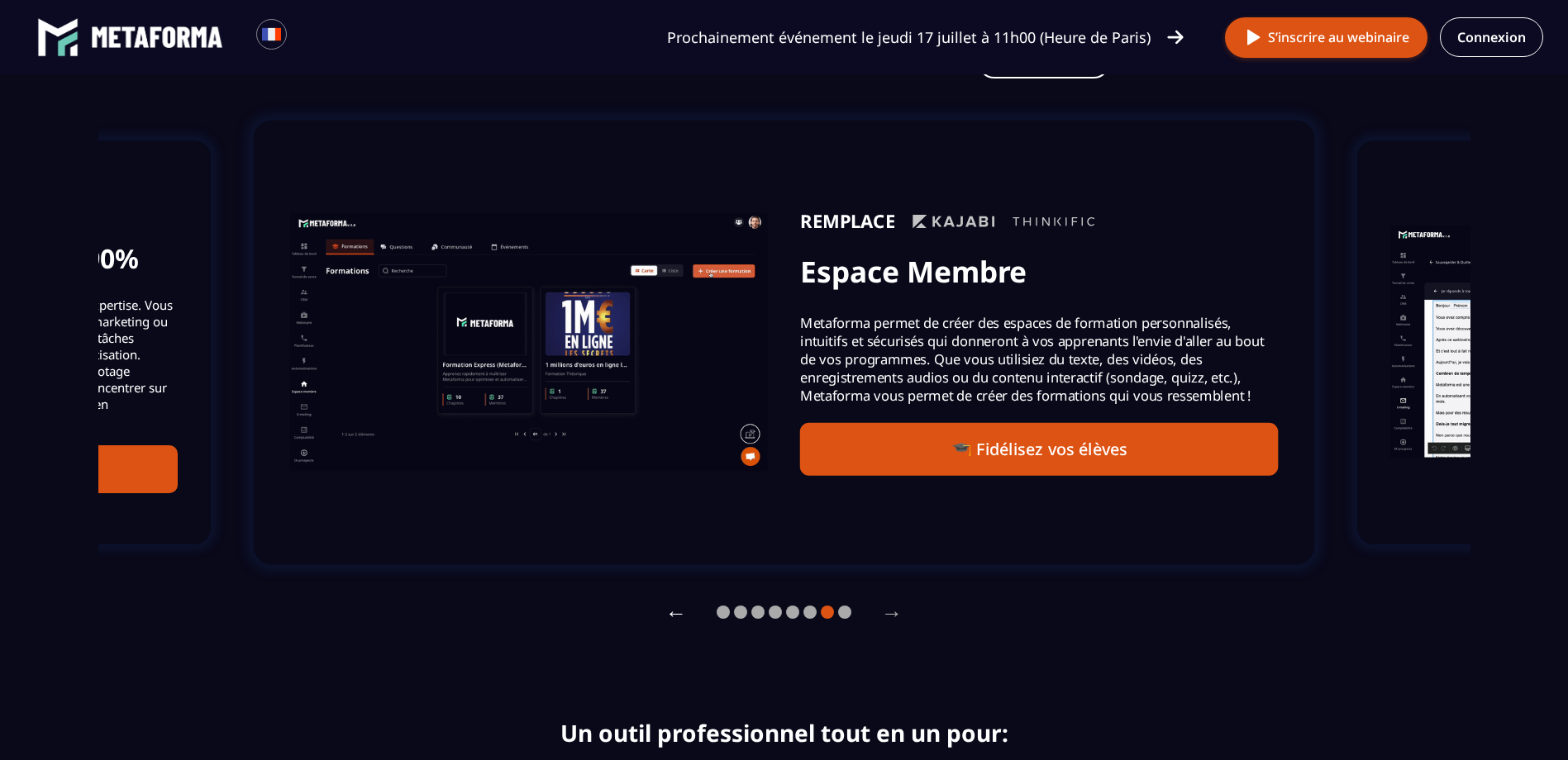 click on "←" at bounding box center [676, 612] 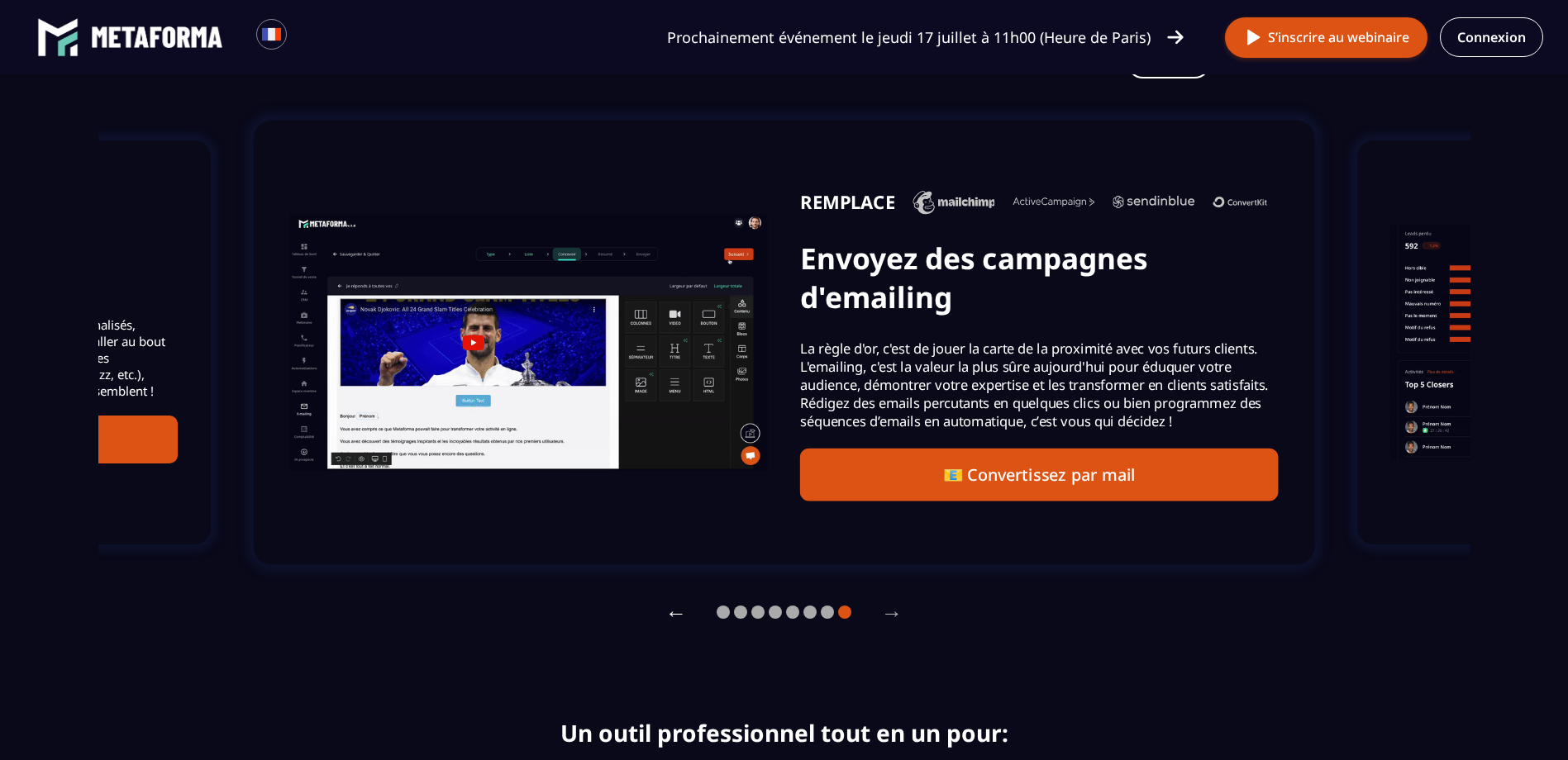 click on "←" at bounding box center [676, 612] 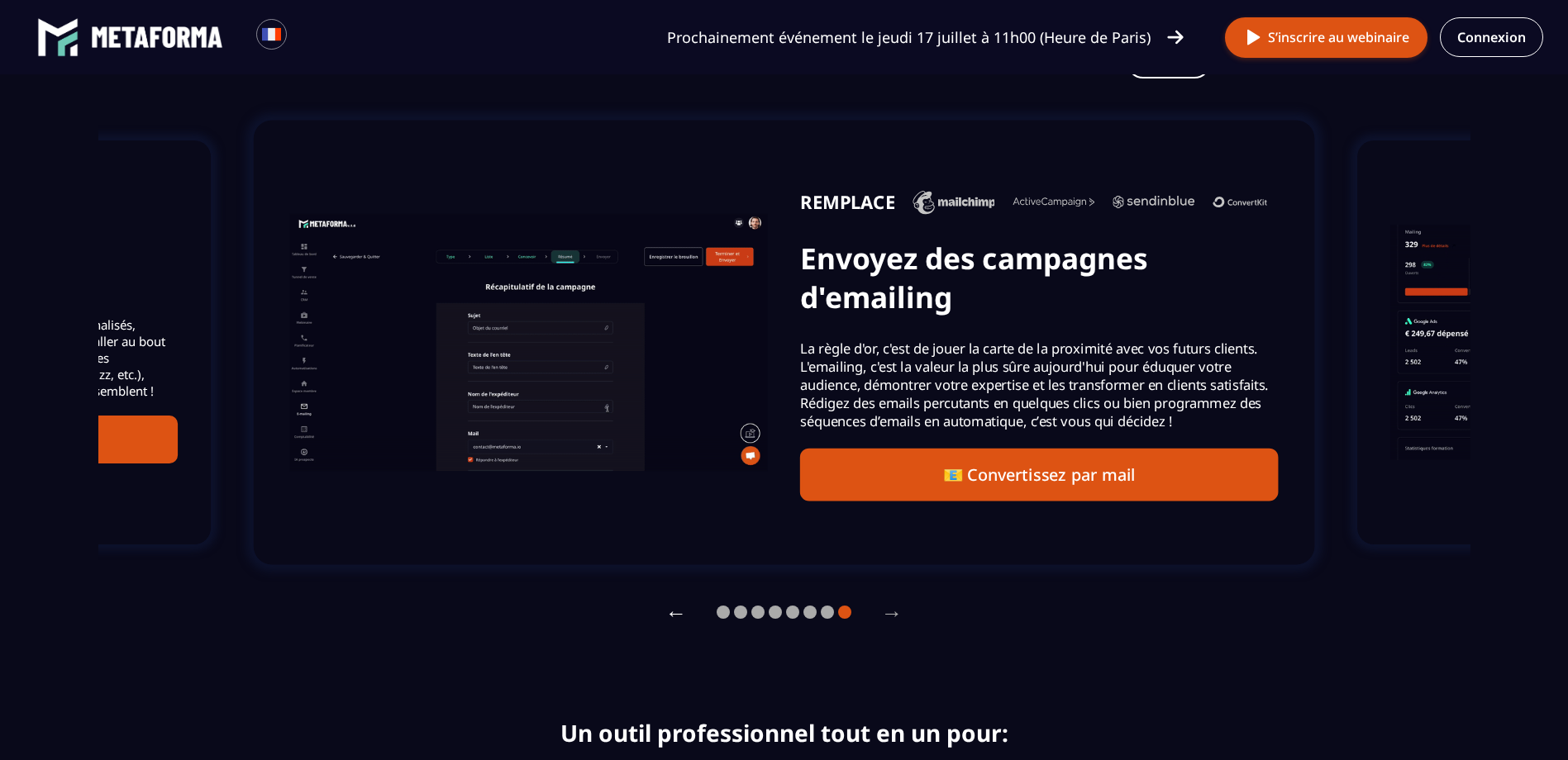 click on "←" at bounding box center (676, 612) 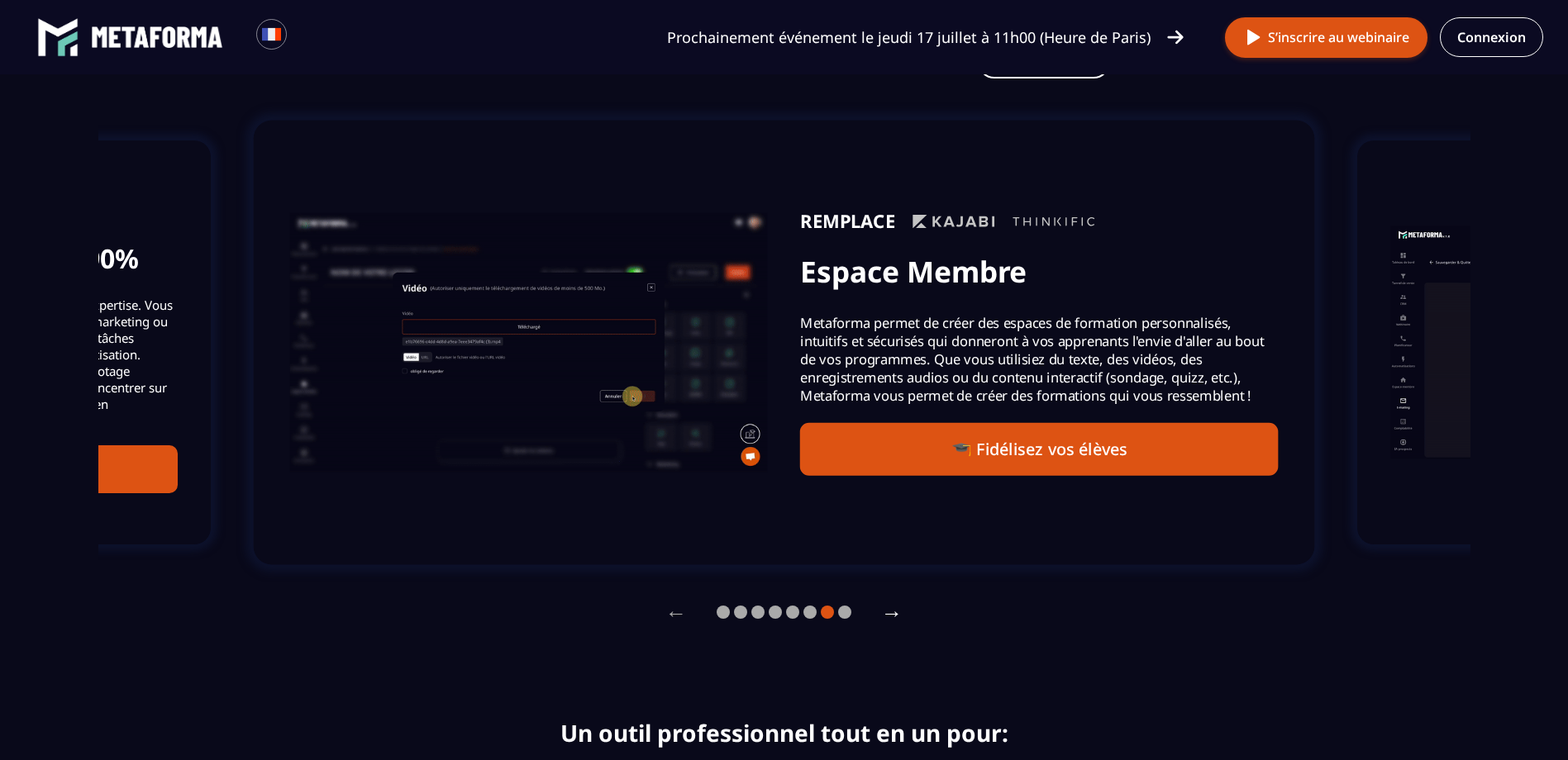 click on "→" at bounding box center [892, 612] 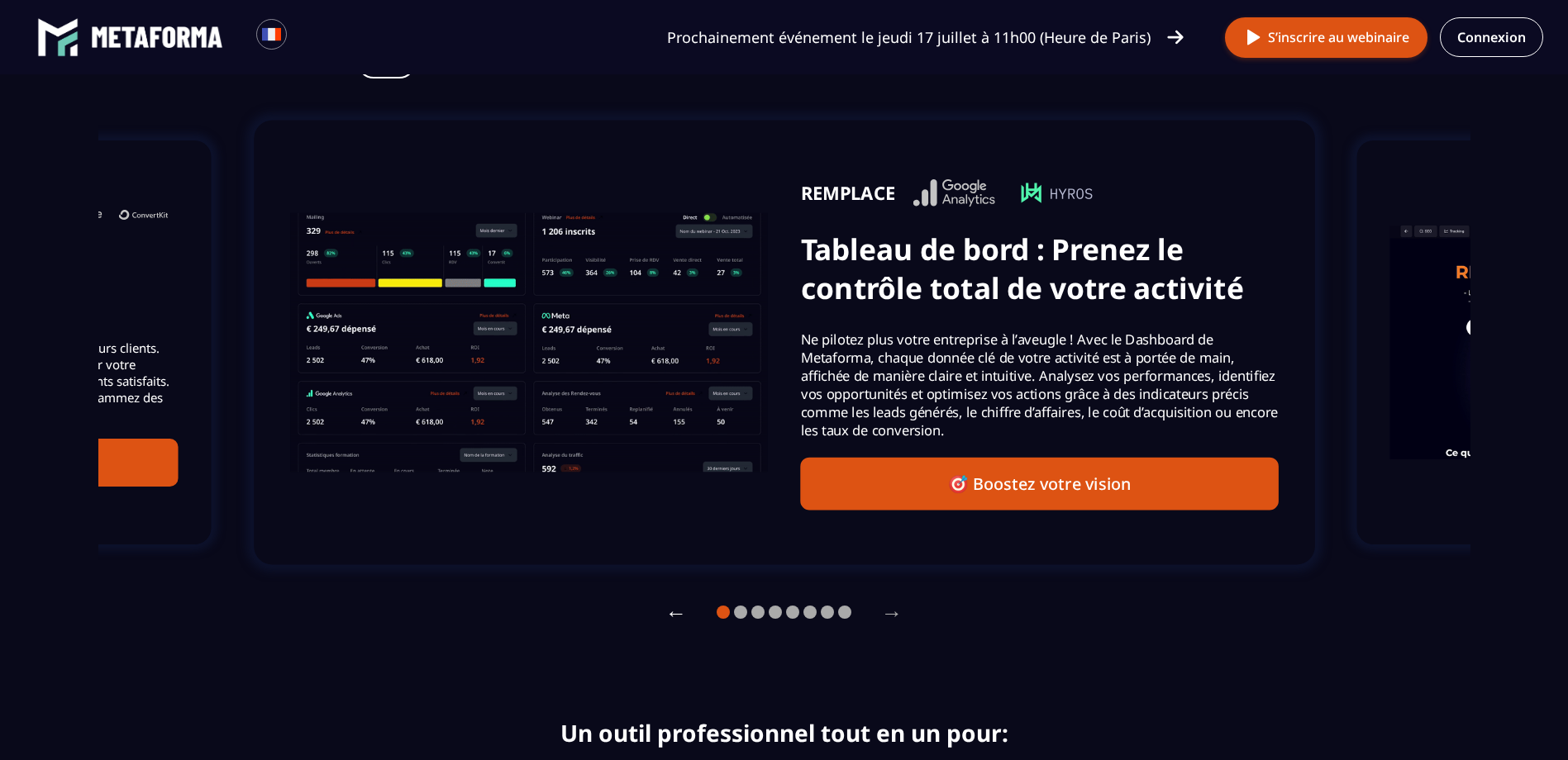 click on "←" at bounding box center (676, 612) 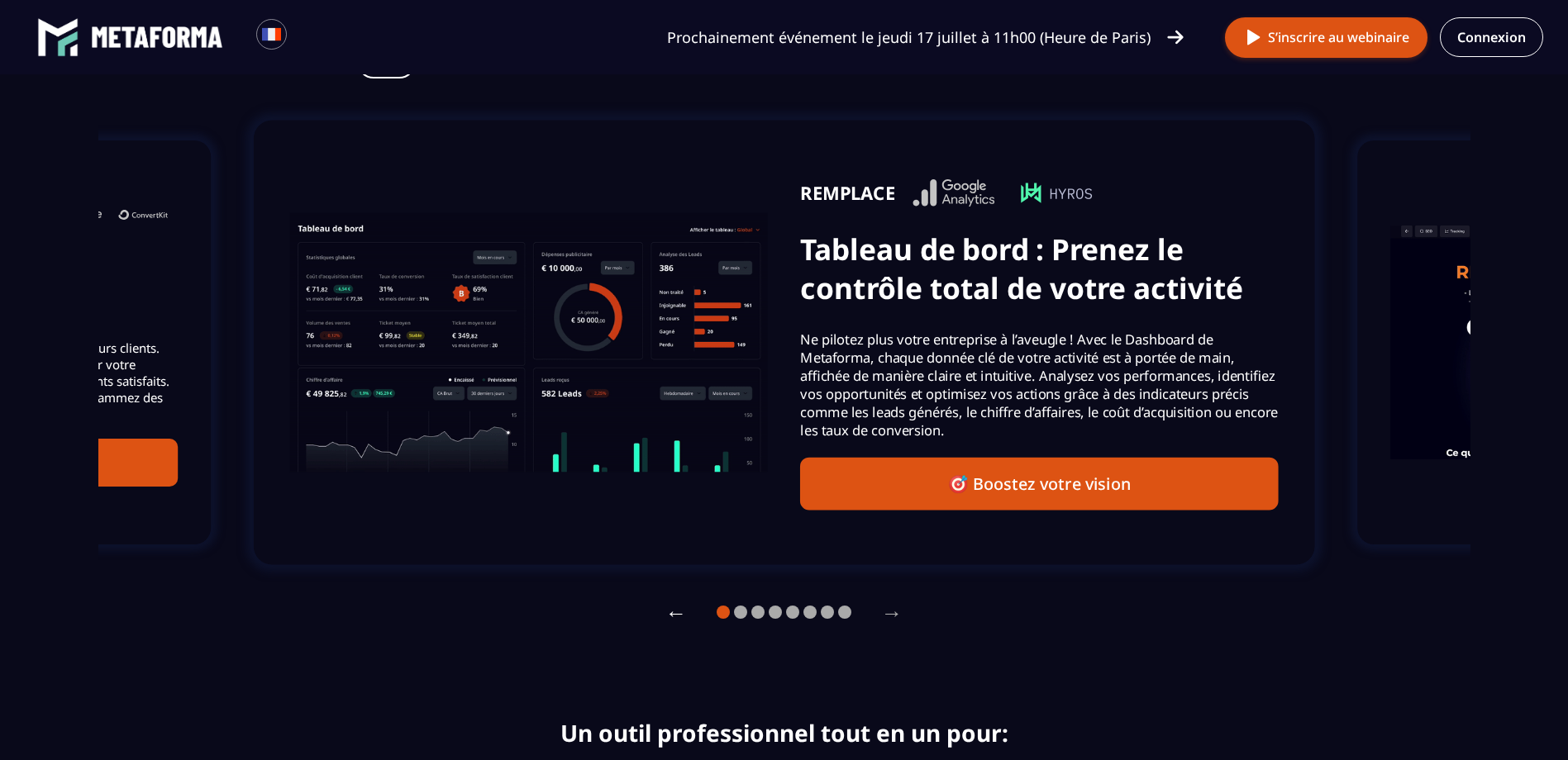 click on "←" at bounding box center [676, 612] 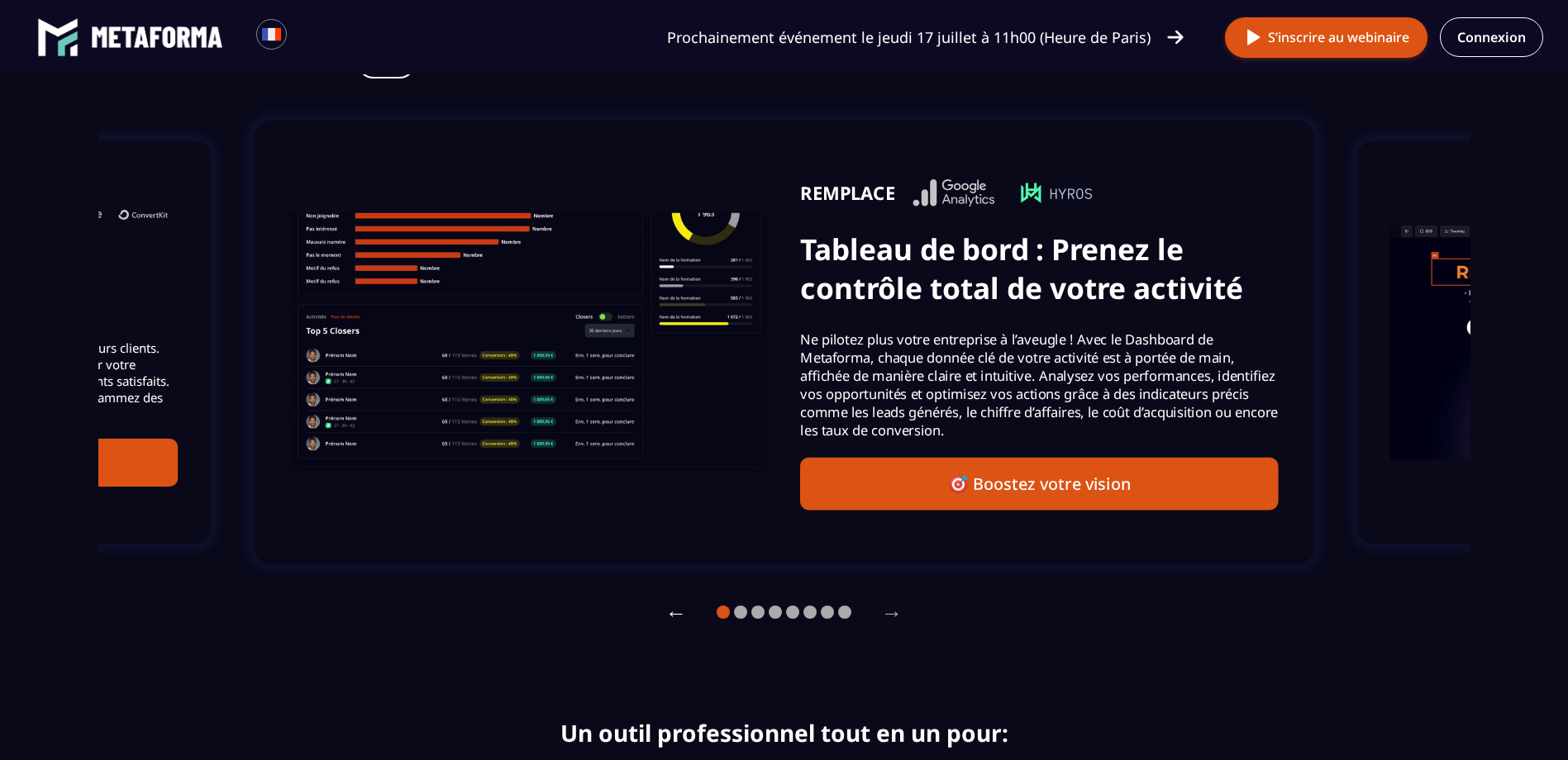 click on "←" at bounding box center (676, 612) 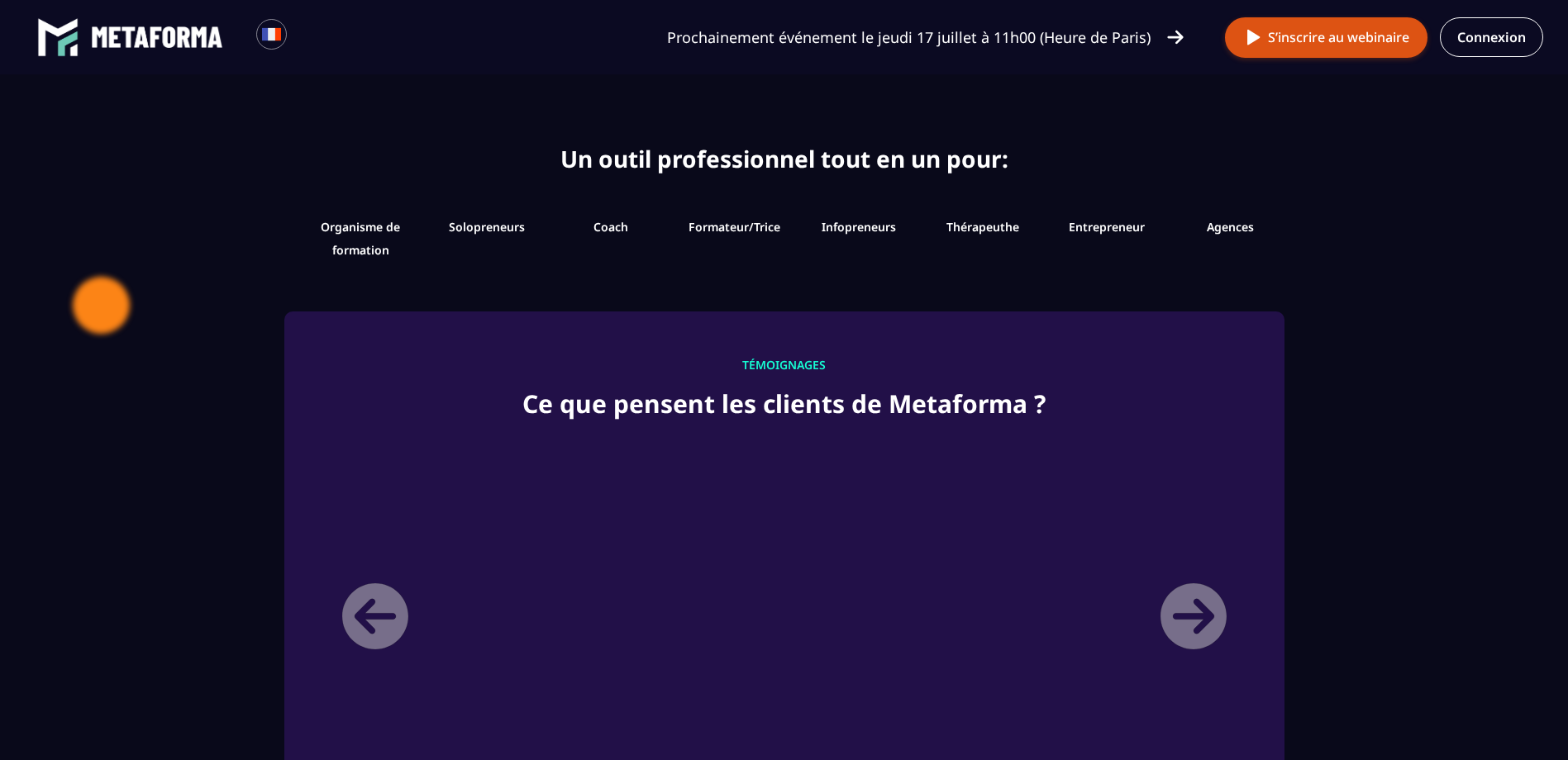 scroll, scrollTop: 1735, scrollLeft: 0, axis: vertical 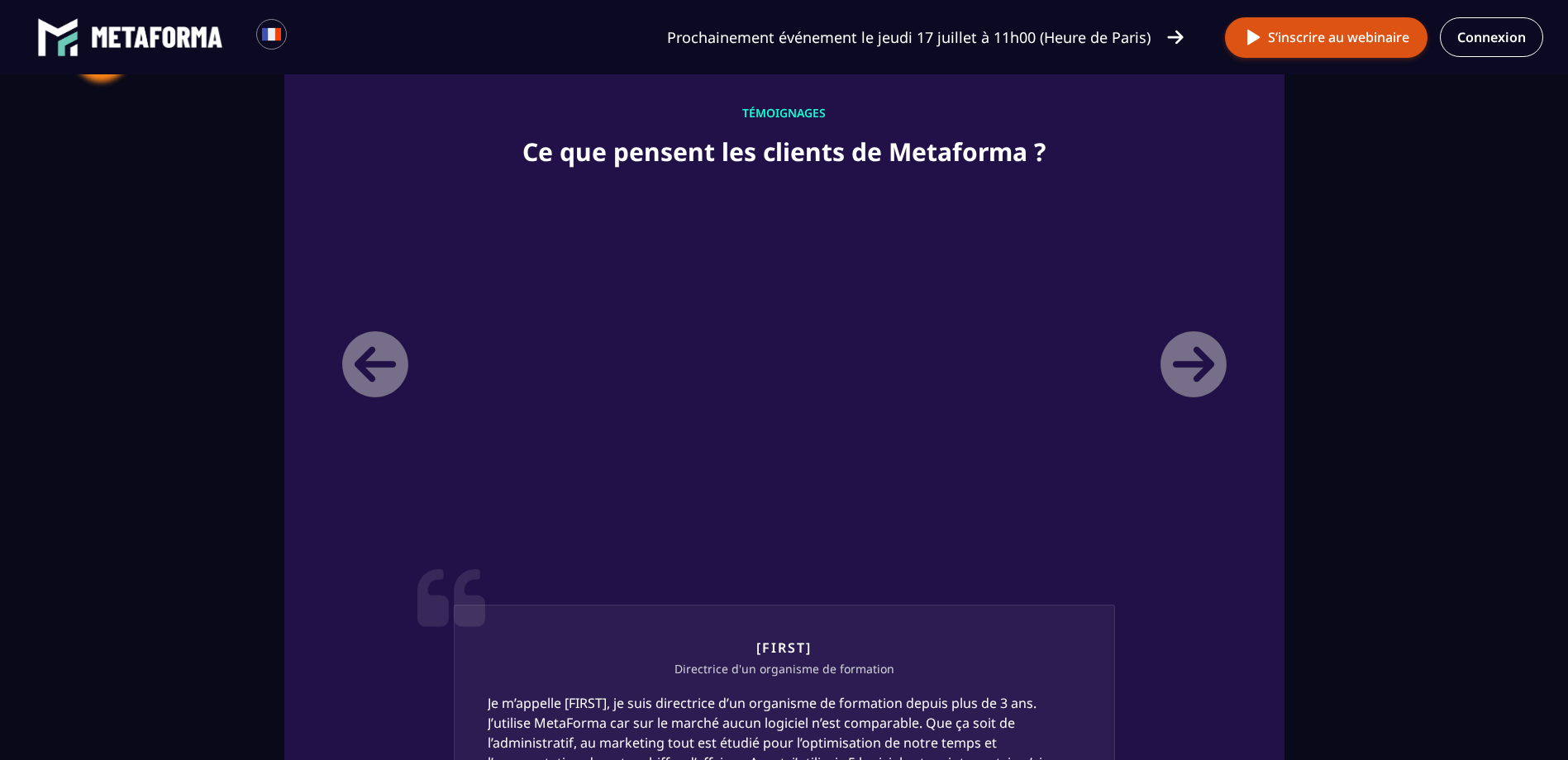 click on "[FIRST] [TITLE] d’un organisme de formation Je m’appelle [FIRST], je suis [TITLE] d’un organisme de formation depuis plus de 3 ans. J’utilise MetaForma car sur le marché aucun logiciel n’est comparable. Que ça soit de l’administratif, au marketing tout est étudié pour l’optimisation de notre temps et l’augmentation de notre chiffre d’affaires. Avant, j’utilisais 5 logiciels et maintenant, je n’ai besoin plus que d’un seul logiciel. Depuis que j’utilise MetaForma mon chiffre d’affaires a été multiplié par 4 et mon temps de travail divisé par 3. L’outil est très collaboratif, chacun de mes coéquipiers a son accès et on peut tous travailler ensemble, c’est très pratique. Et avec l’abonnement, j’ai accès à mes propres bureaux virtuels dans le metaverse, c’est assez cool !" at bounding box center [784, 610] 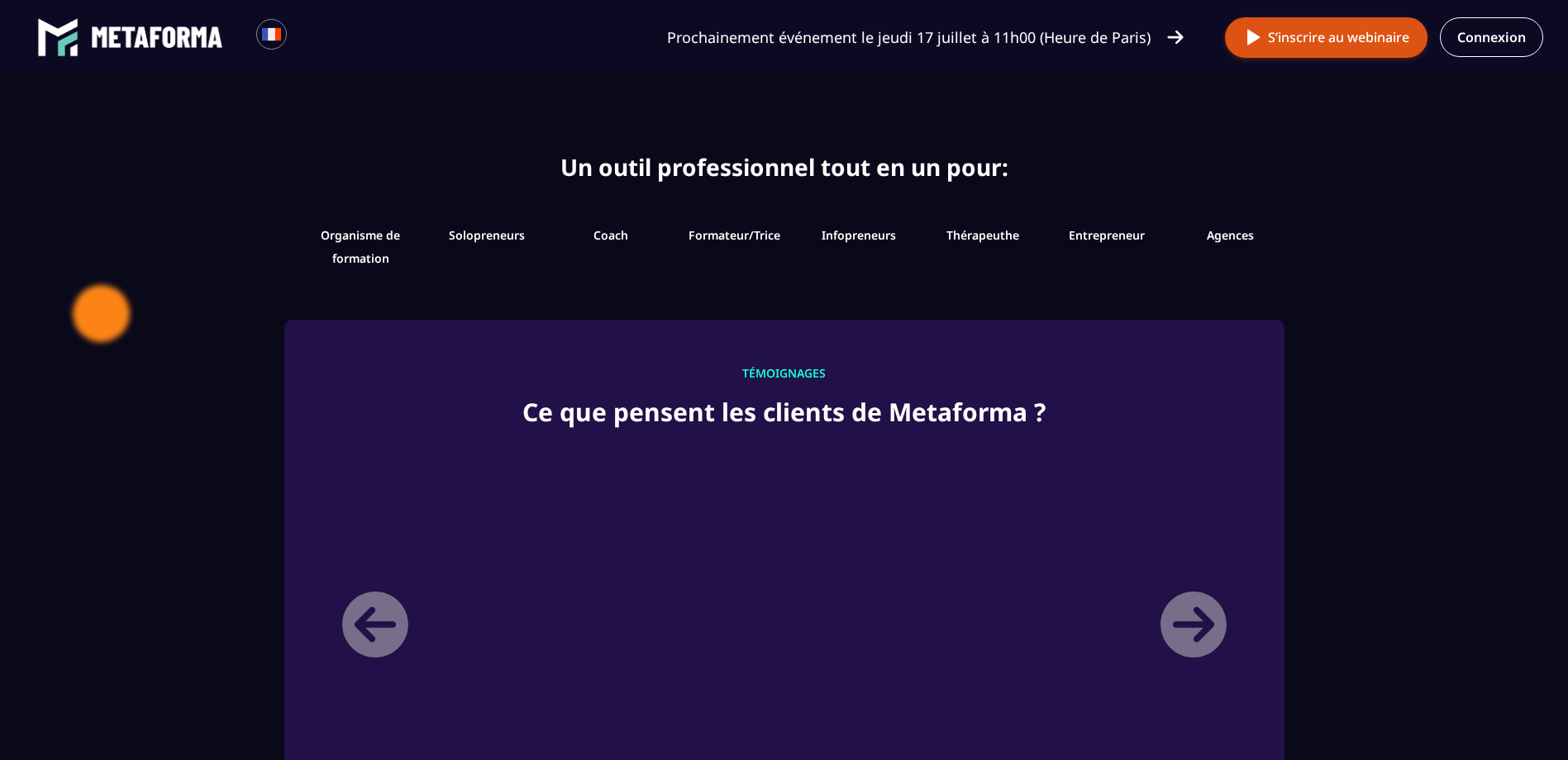 scroll, scrollTop: 1652, scrollLeft: 0, axis: vertical 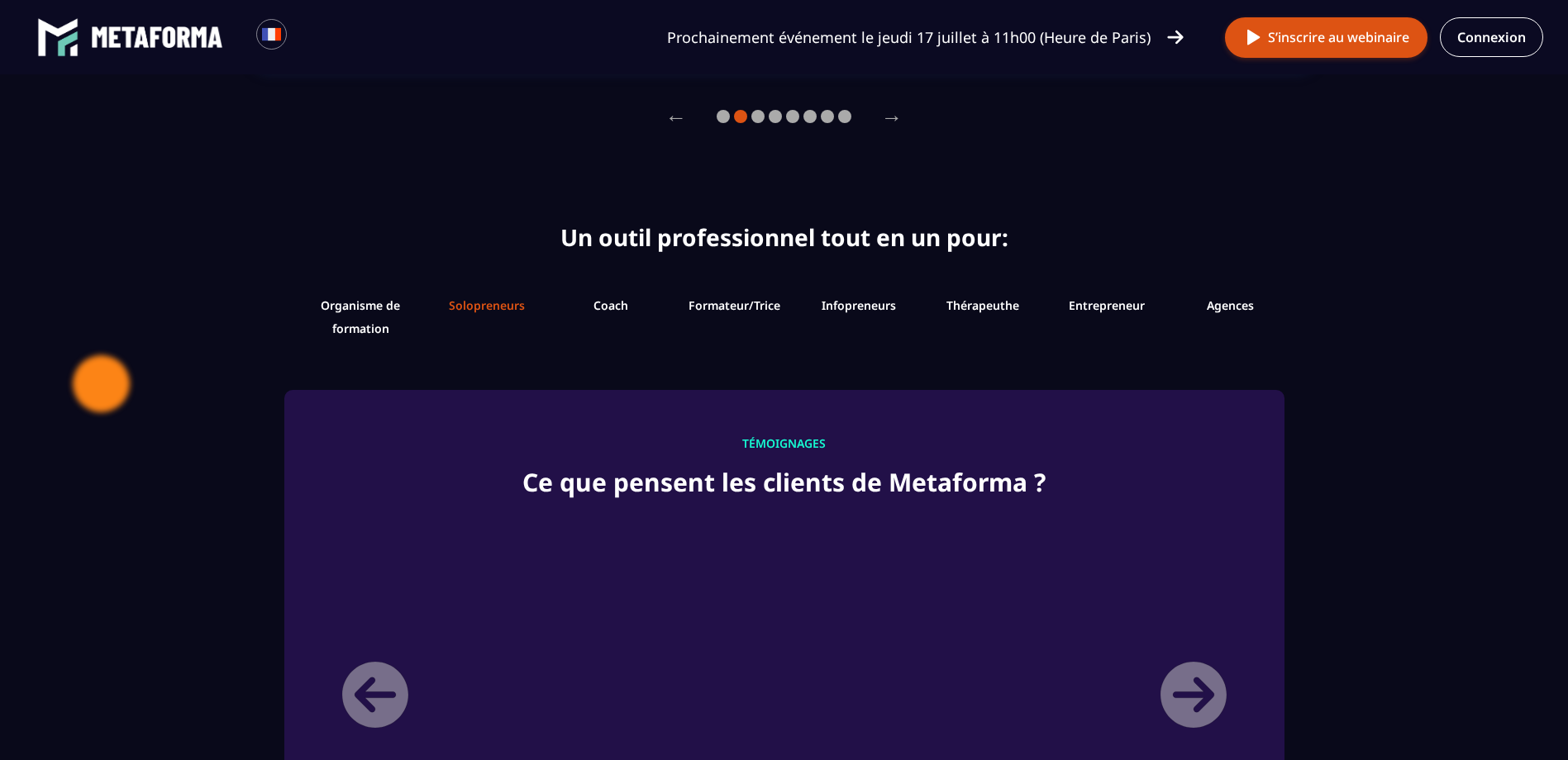 click on "Solopreneurs Démarrer maintenant" at bounding box center (487, 317) 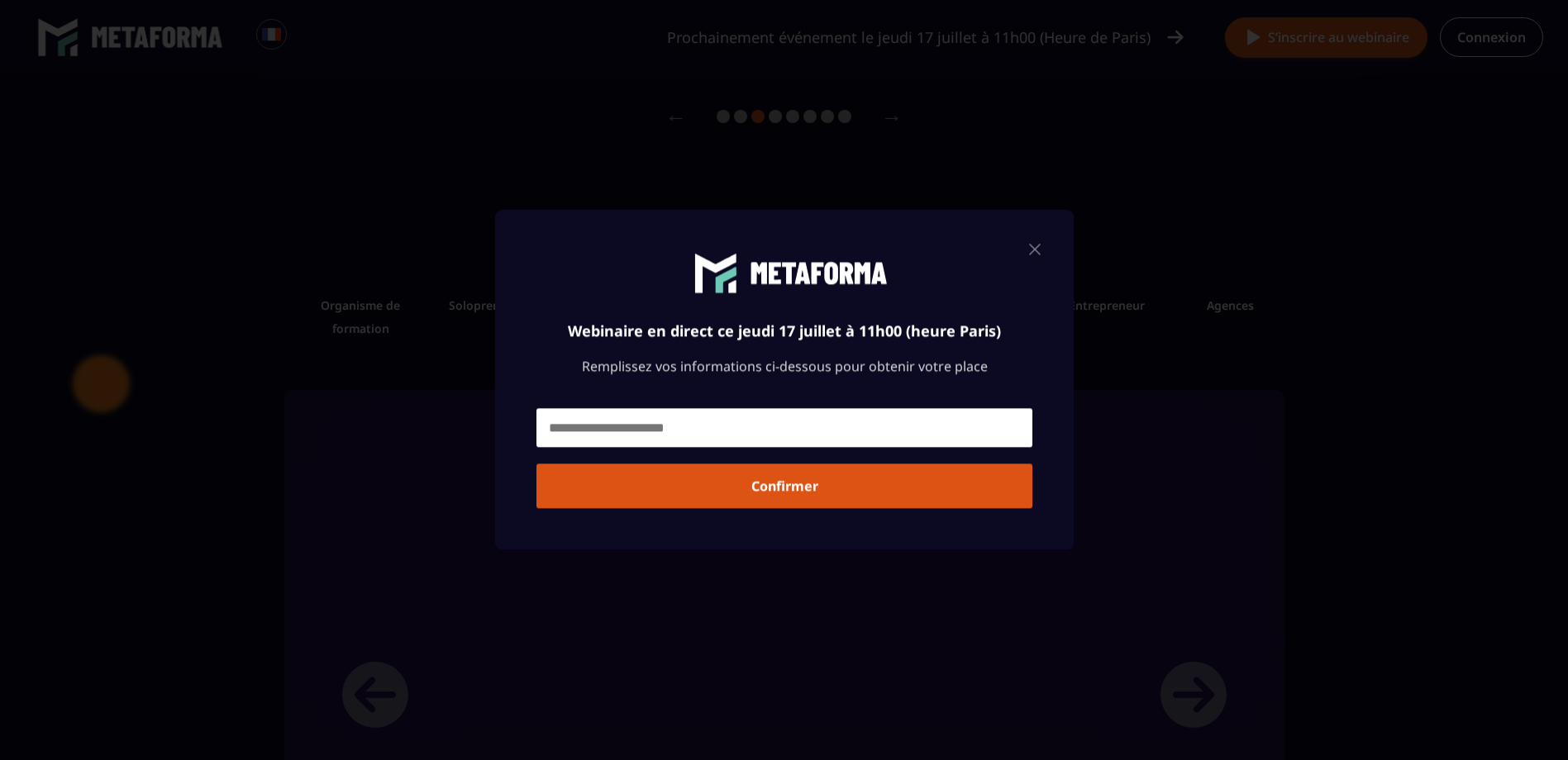 click at bounding box center [784, 380] 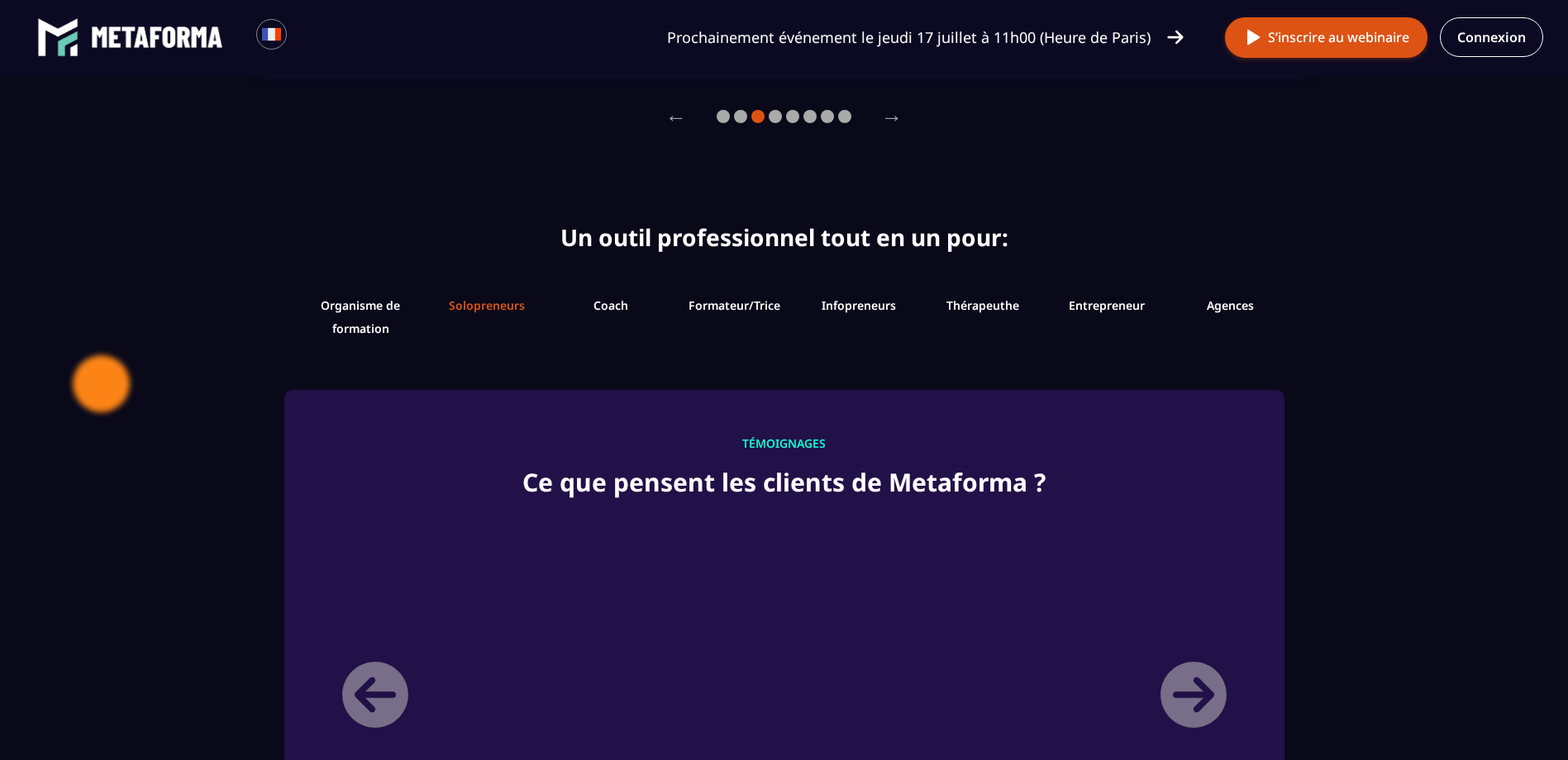 click on "Solopreneurs Démarrer maintenant" at bounding box center [487, 317] 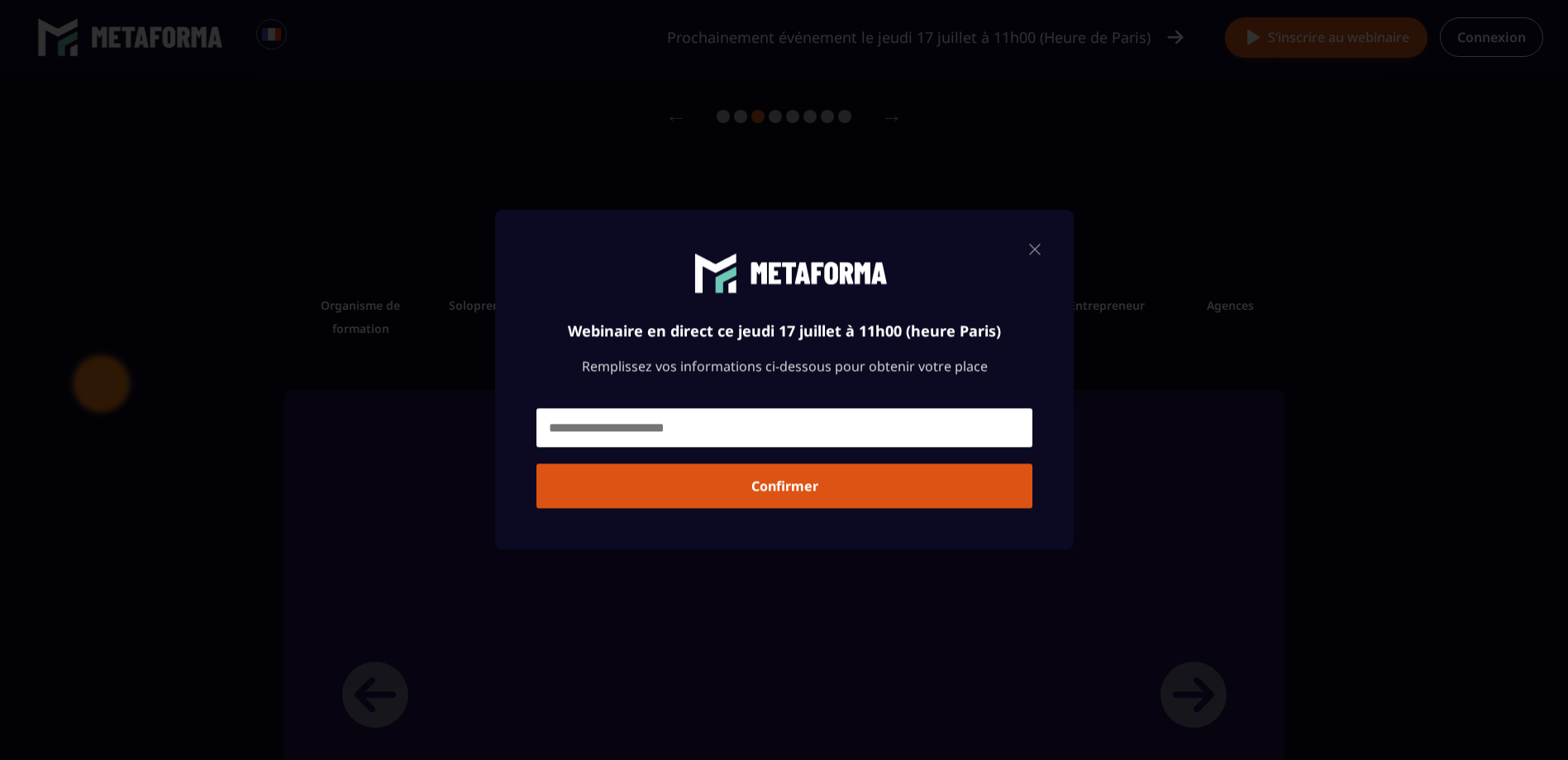click at bounding box center [784, 380] 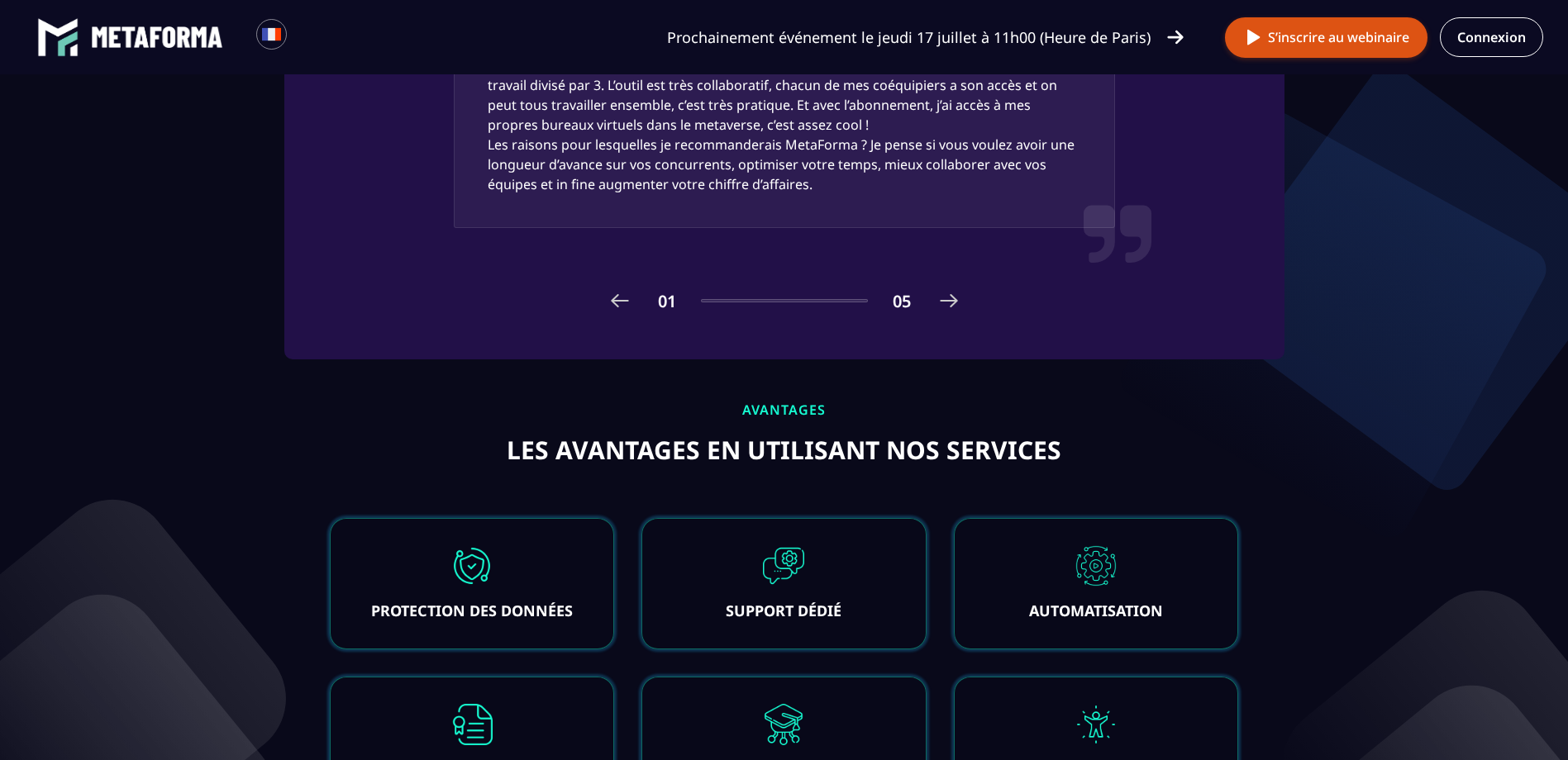 scroll, scrollTop: 2726, scrollLeft: 0, axis: vertical 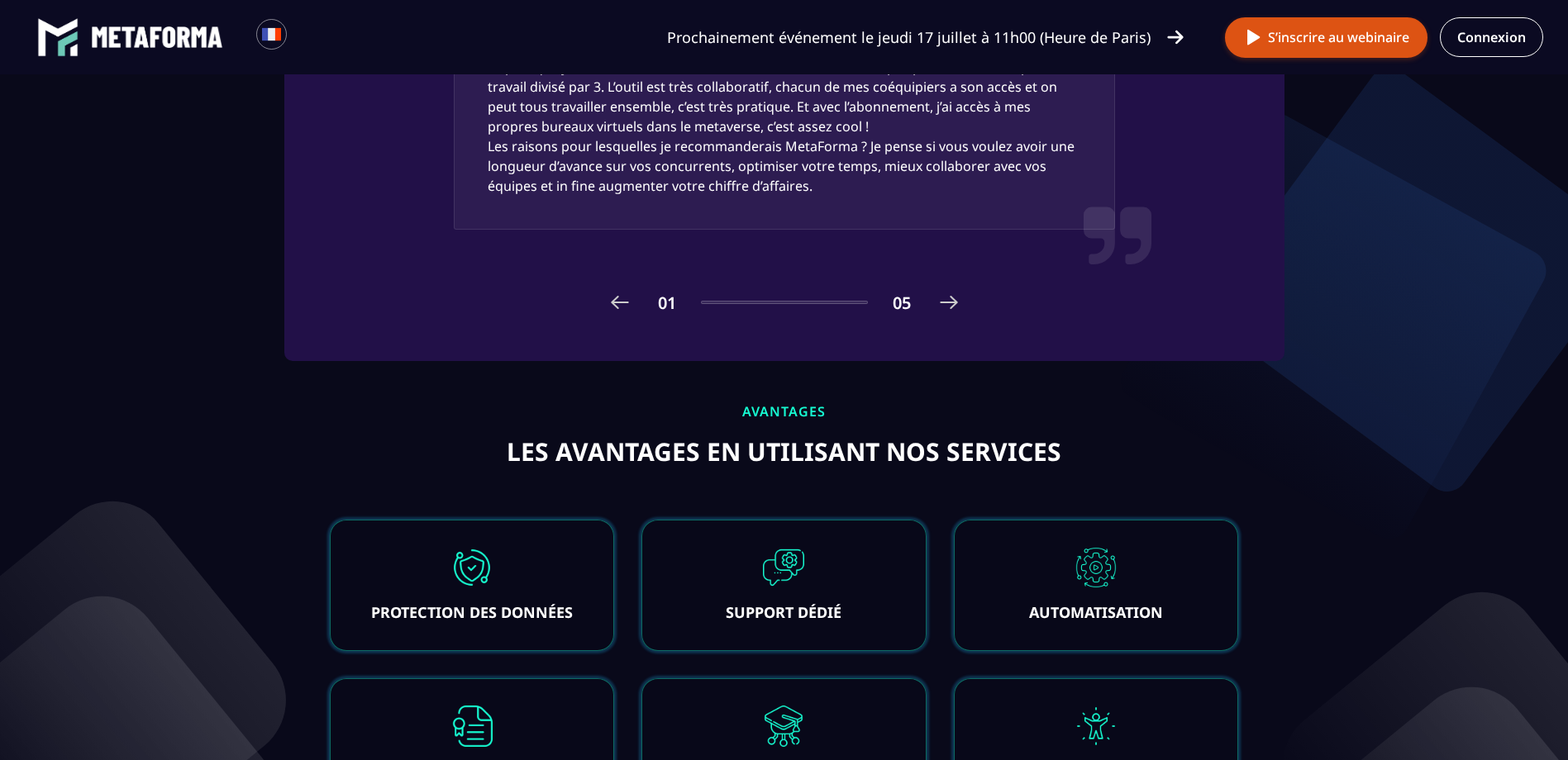 click at bounding box center [949, 302] 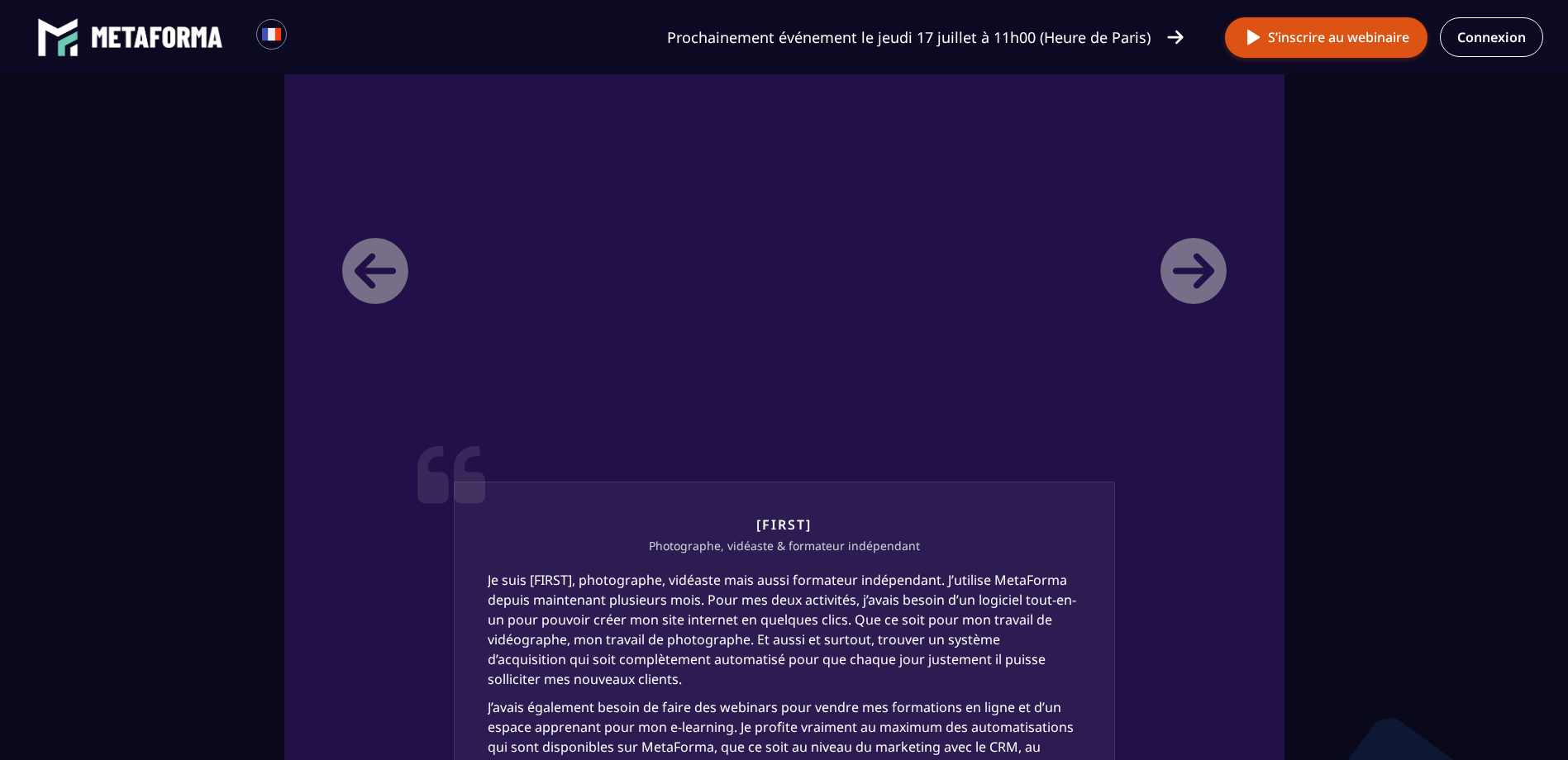 scroll, scrollTop: 2065, scrollLeft: 0, axis: vertical 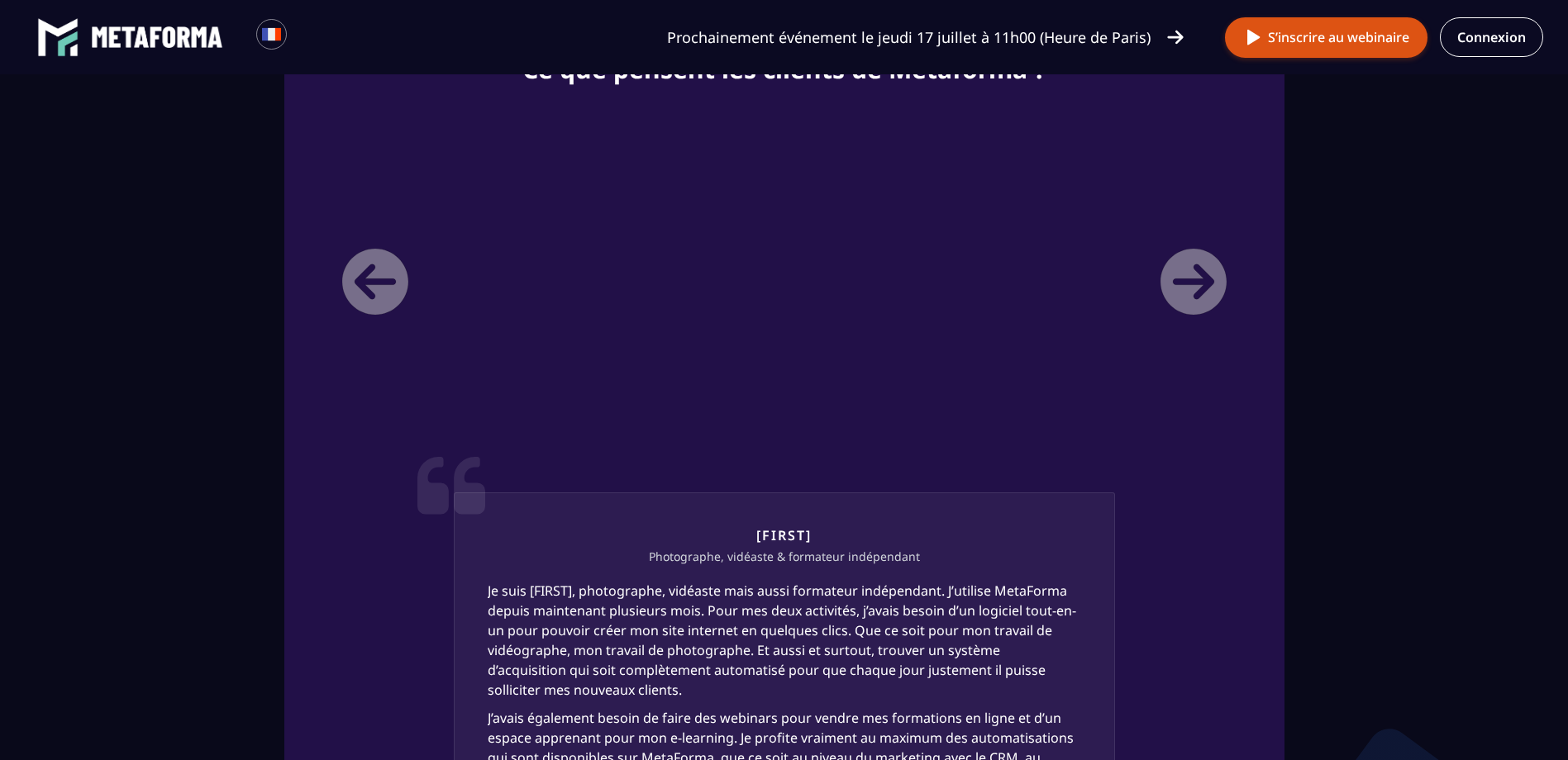 click on "[FIRST] Photographe, vidéaste & formateur indépendant [FIRST], photographe, vidéaste mais aussi formateur indépendant. J’utilise MetaForma depuis maintenant plusieurs mois. Pour mes deux activités, j’avais besoin d’un logiciel tout-en-un pour pouvoir créer mon site internet en quelques clics. Que ce soit pour mon travail de vidéographe, mon travail de photographe. Et aussi et surtout, trouver un système d’acquisition qui soit complètement automatisé pour que chaque jour justement il puisse solliciter mes nouveaux clients. À noter aussi que des experts nous accompagnent chaque mois avec de nouveaux tips, afin de nous aider à faire croître notre chiffre d’affaires. Et ça, ça n’a tout simplement aucun prix.." at bounding box center (784, 527) 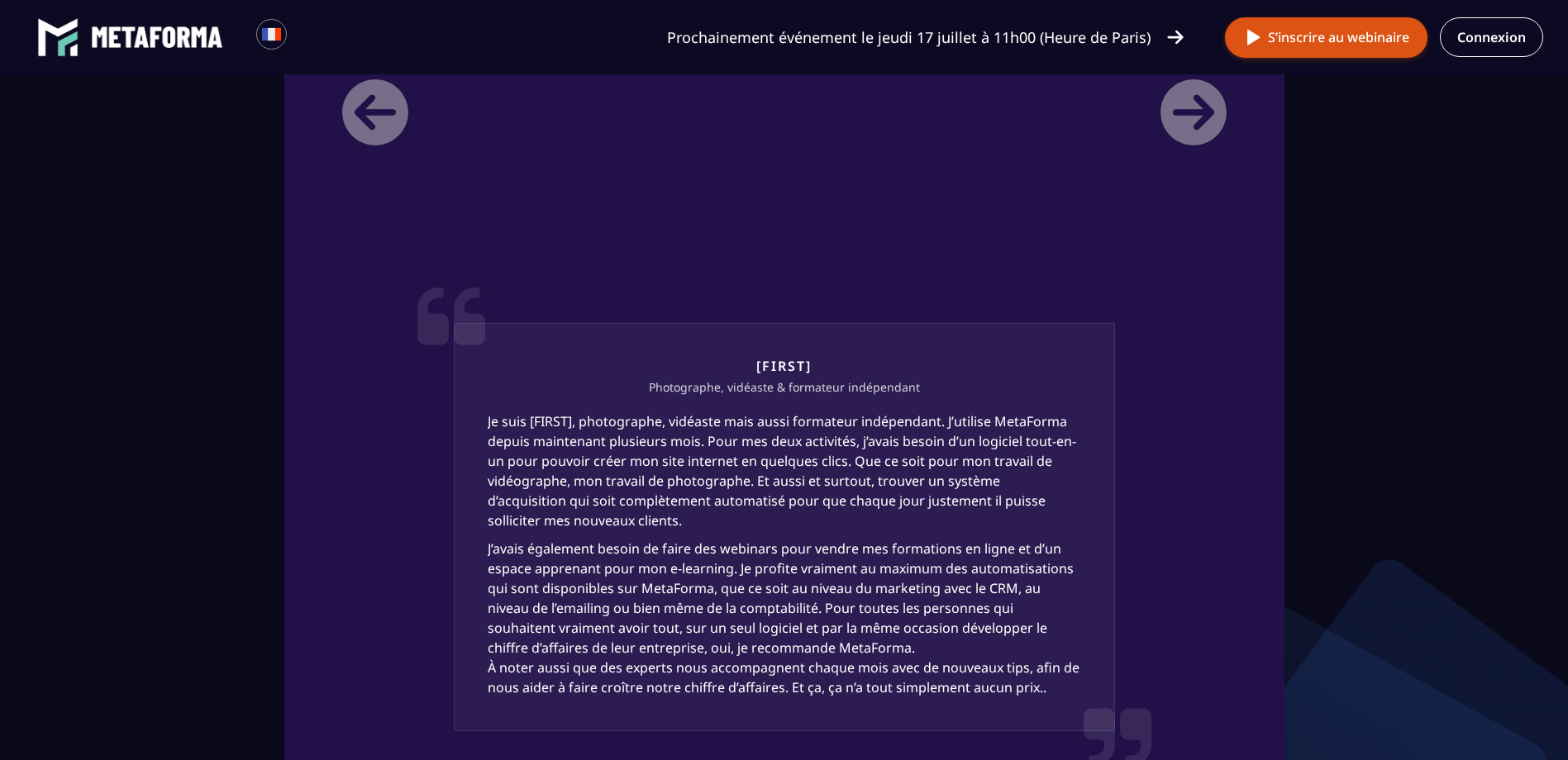 scroll, scrollTop: 2396, scrollLeft: 0, axis: vertical 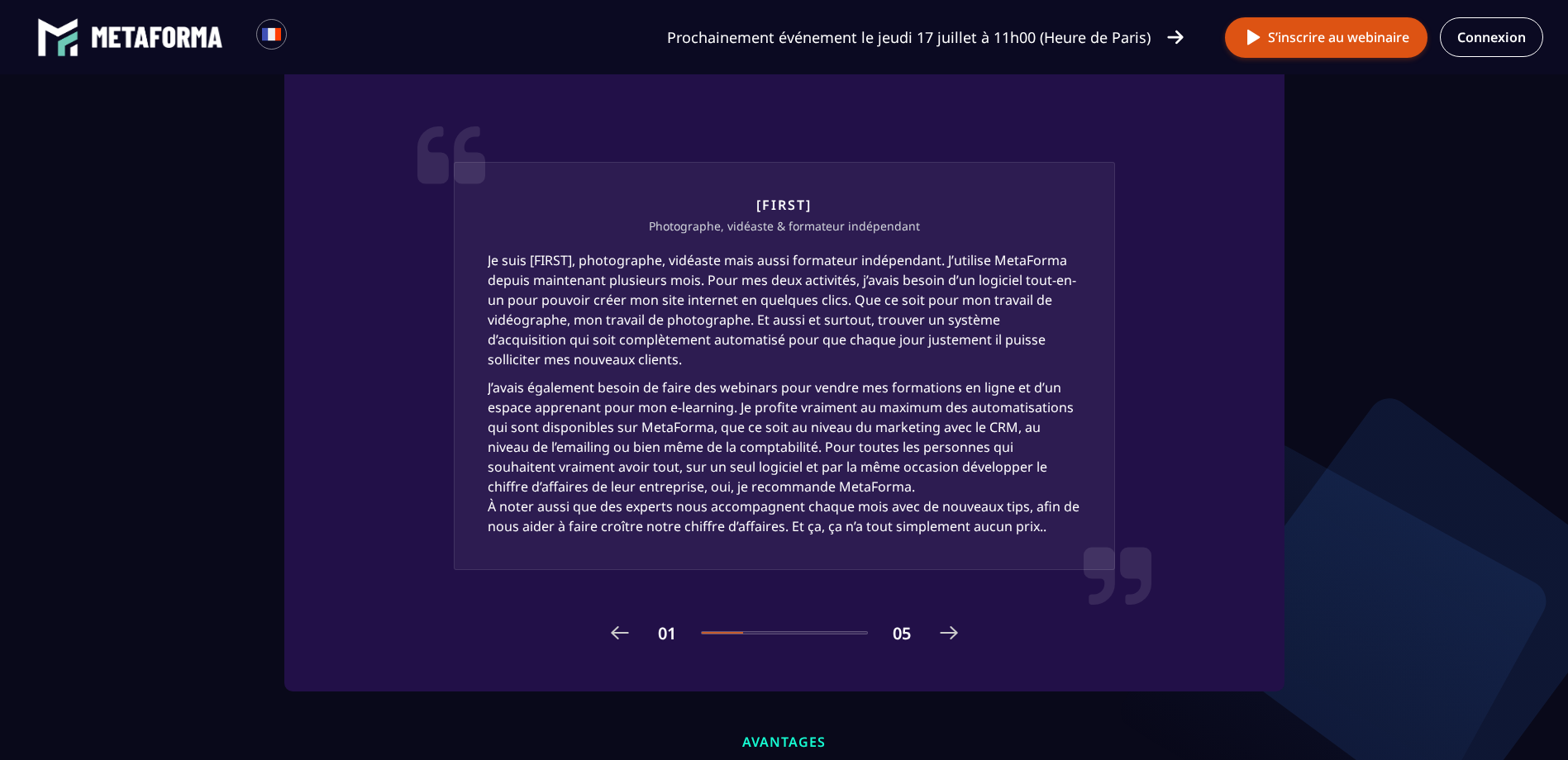 click at bounding box center (949, 633) 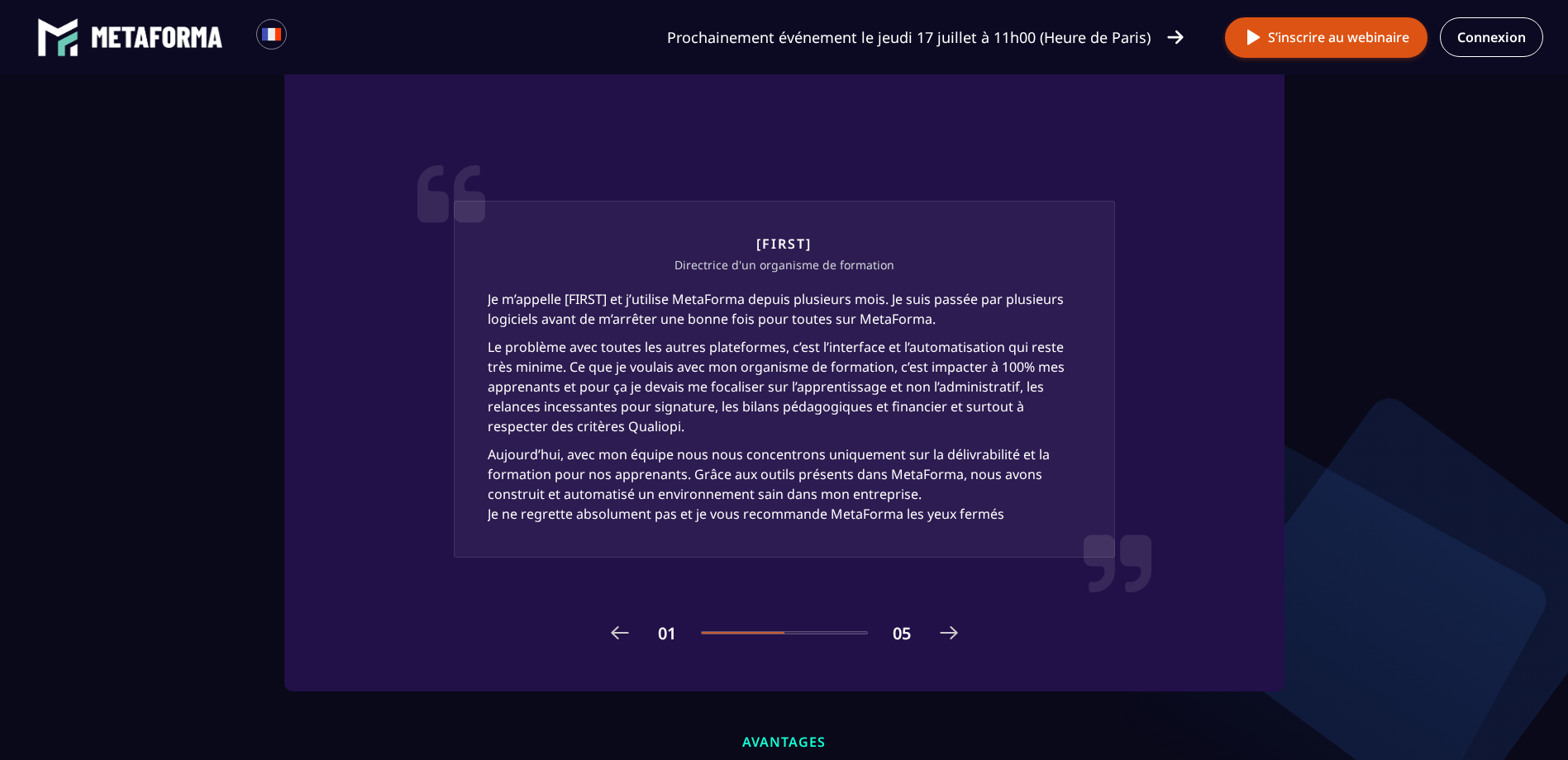 click at bounding box center (620, 633) 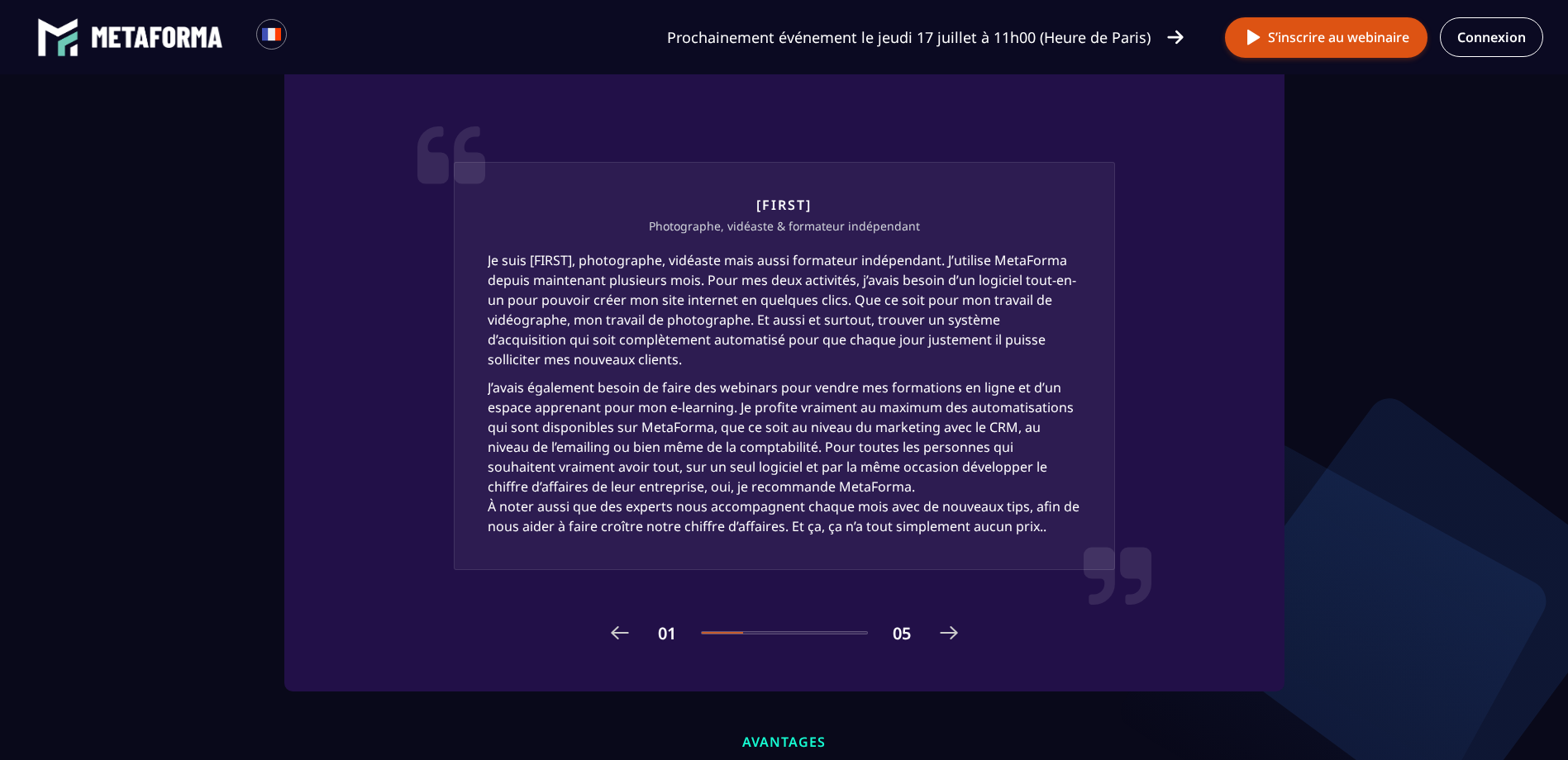 click at bounding box center (949, 633) 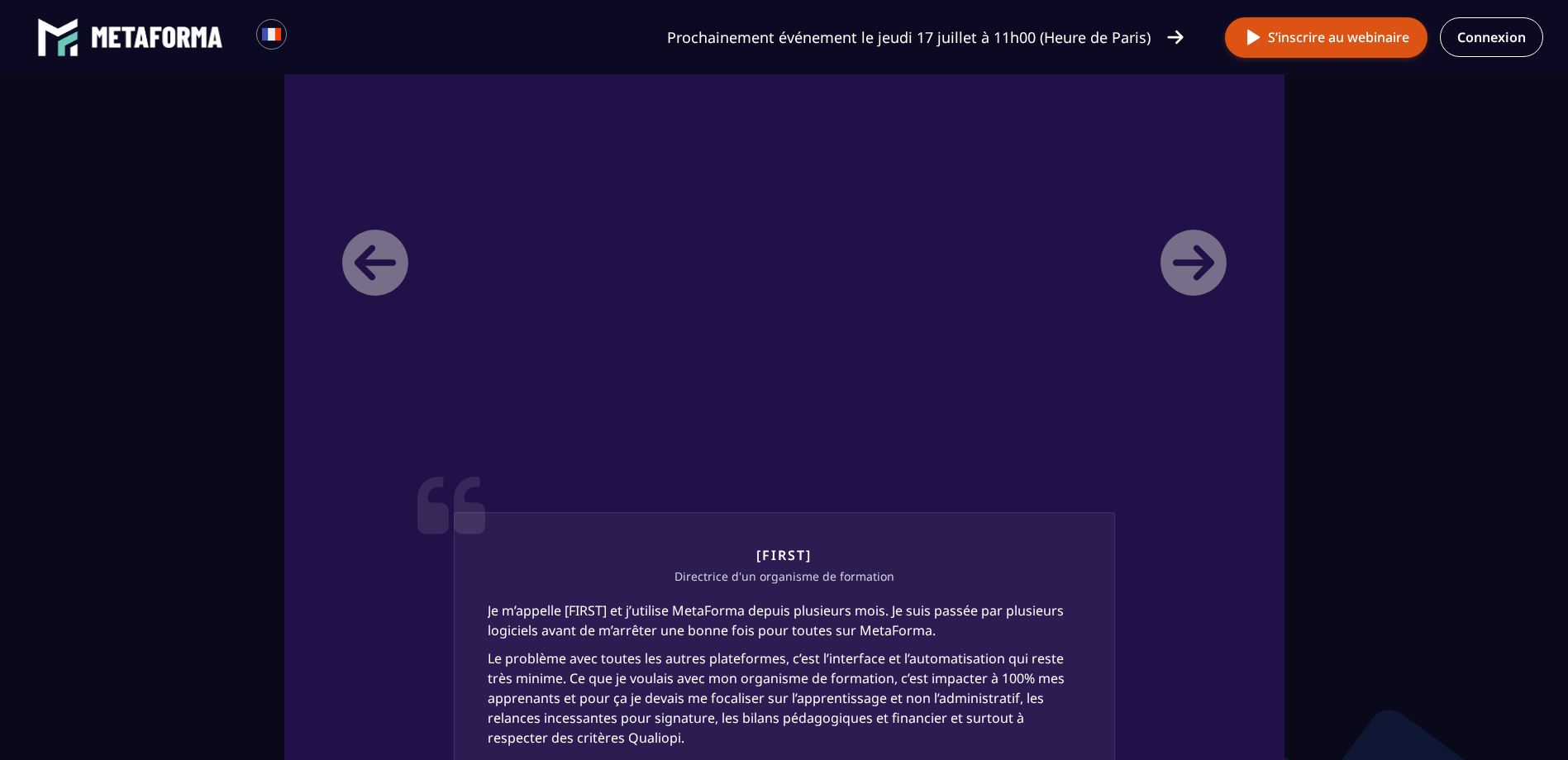 scroll, scrollTop: 2396, scrollLeft: 0, axis: vertical 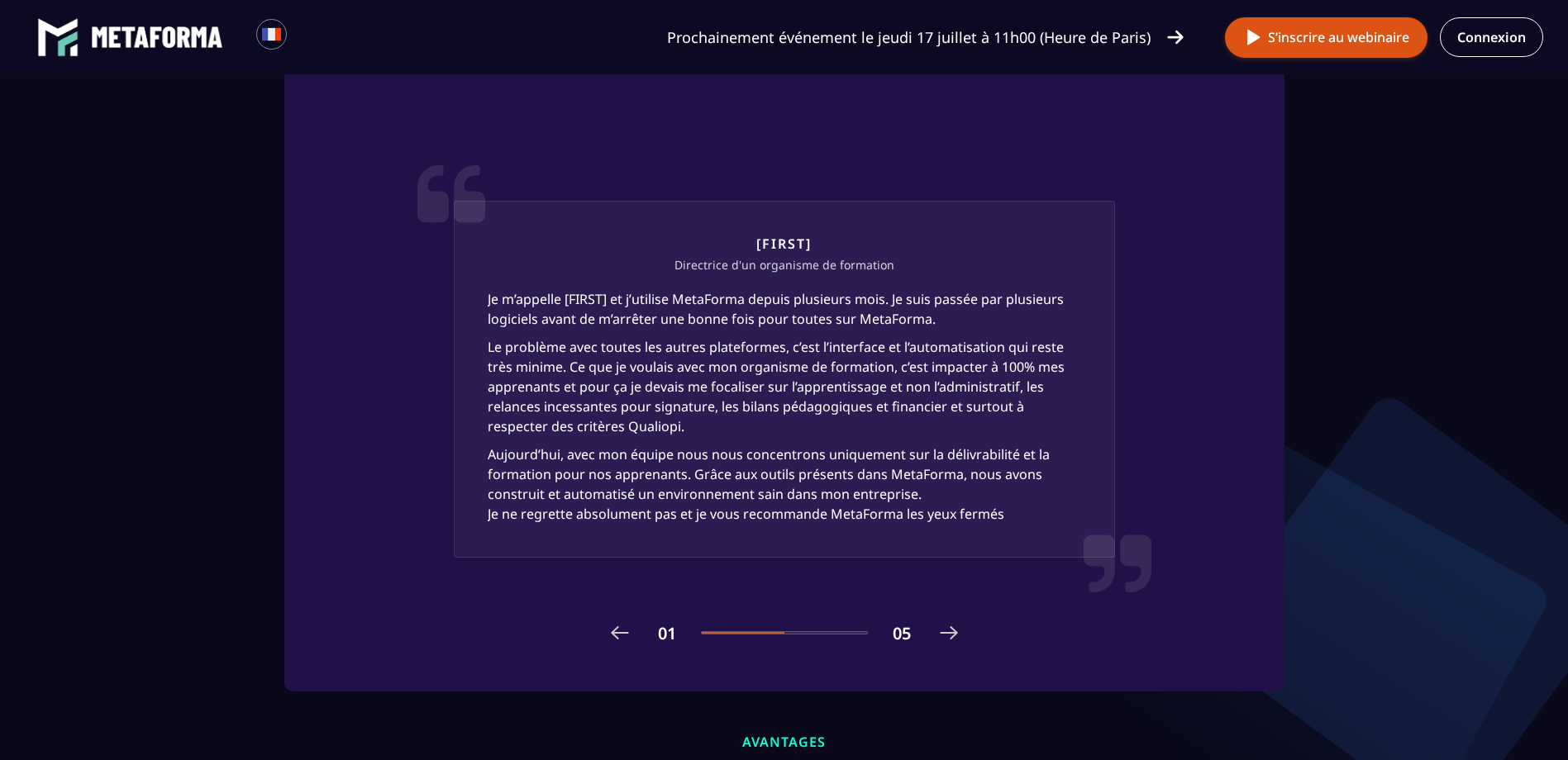 click at bounding box center [949, 633] 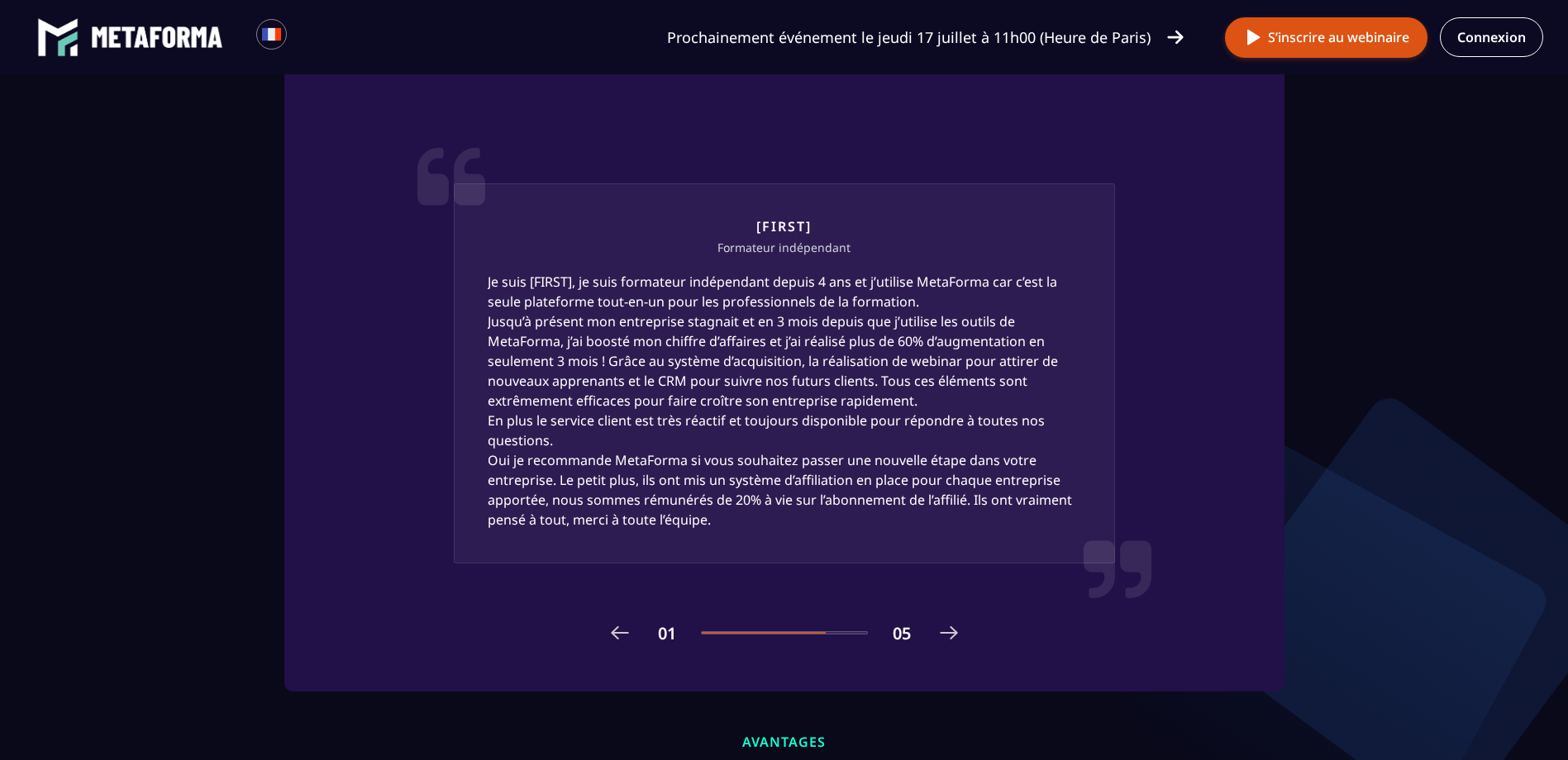 click at bounding box center (949, 633) 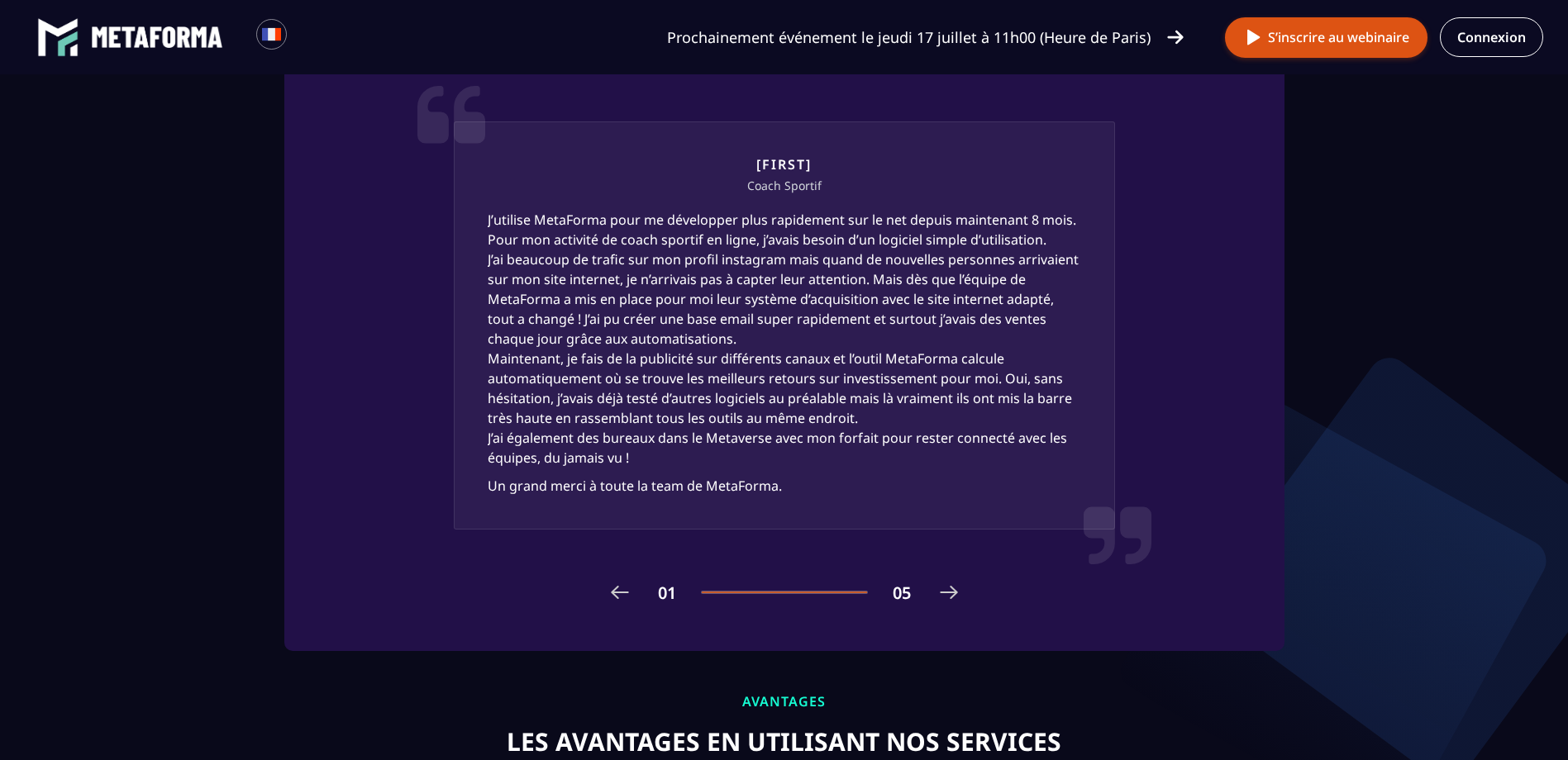 scroll, scrollTop: 2396, scrollLeft: 0, axis: vertical 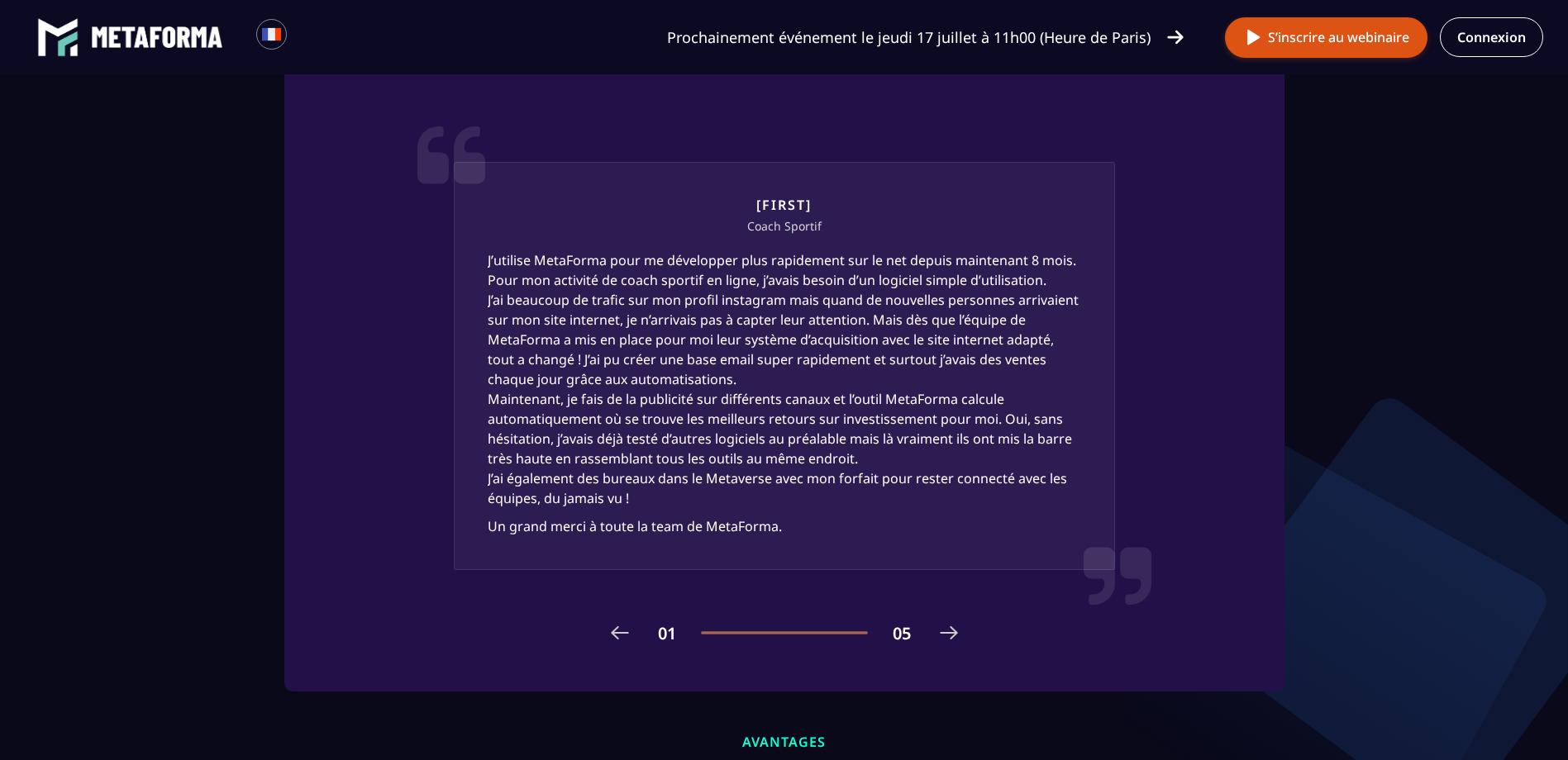 click at bounding box center [949, 633] 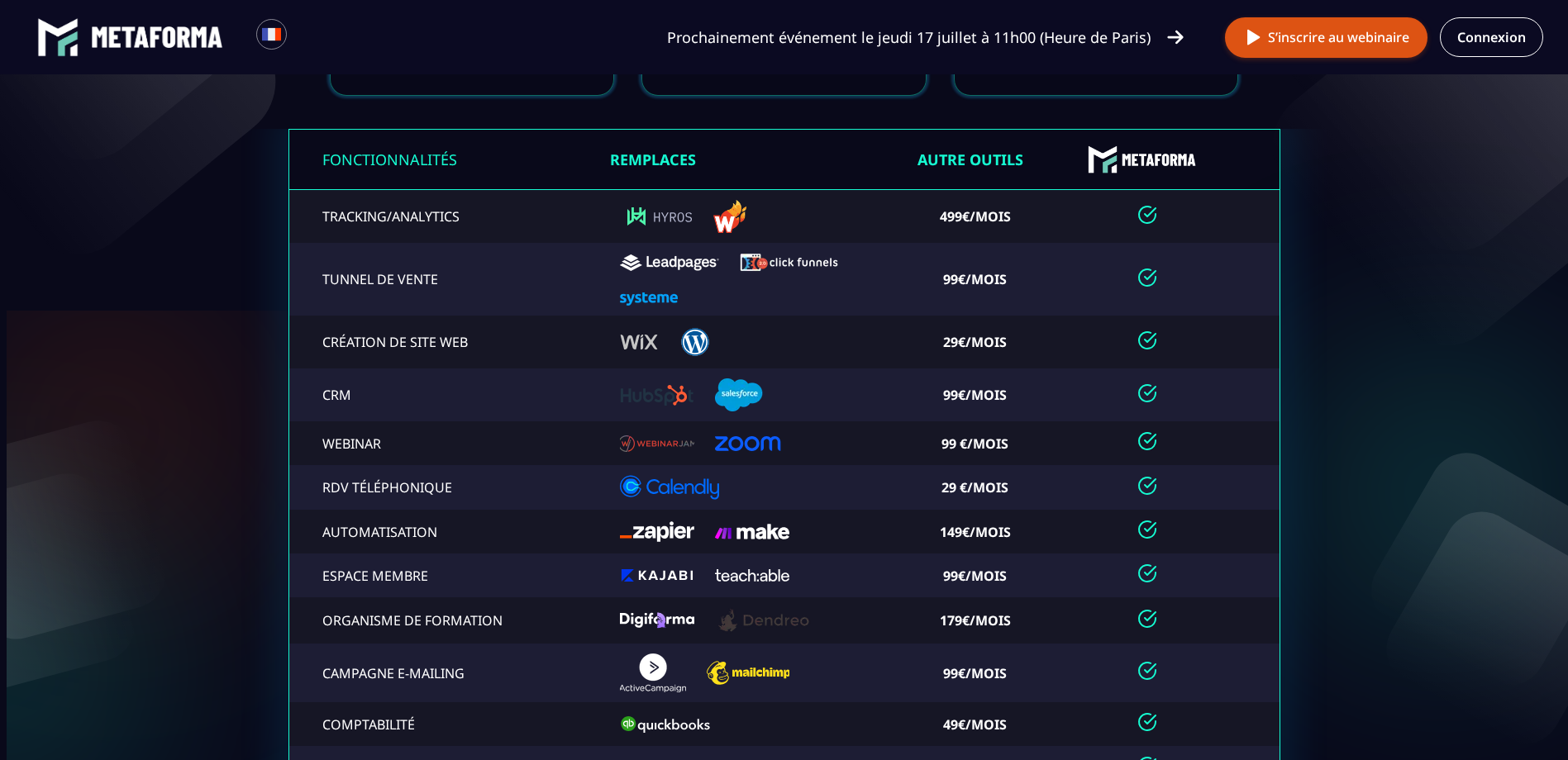 scroll, scrollTop: 3470, scrollLeft: 0, axis: vertical 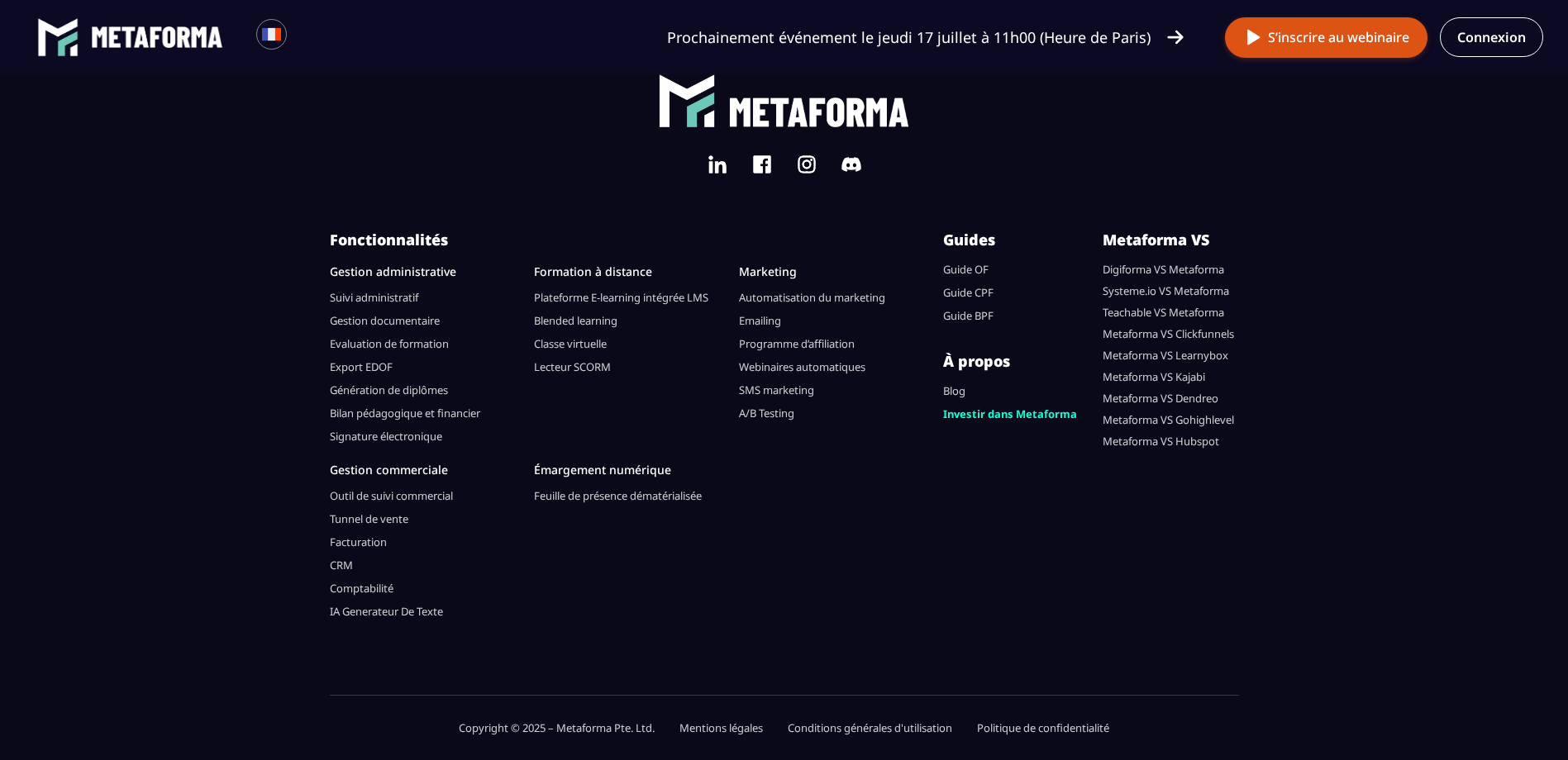 click on "Plateforme E-learning intégrée LMS" at bounding box center [621, 297] 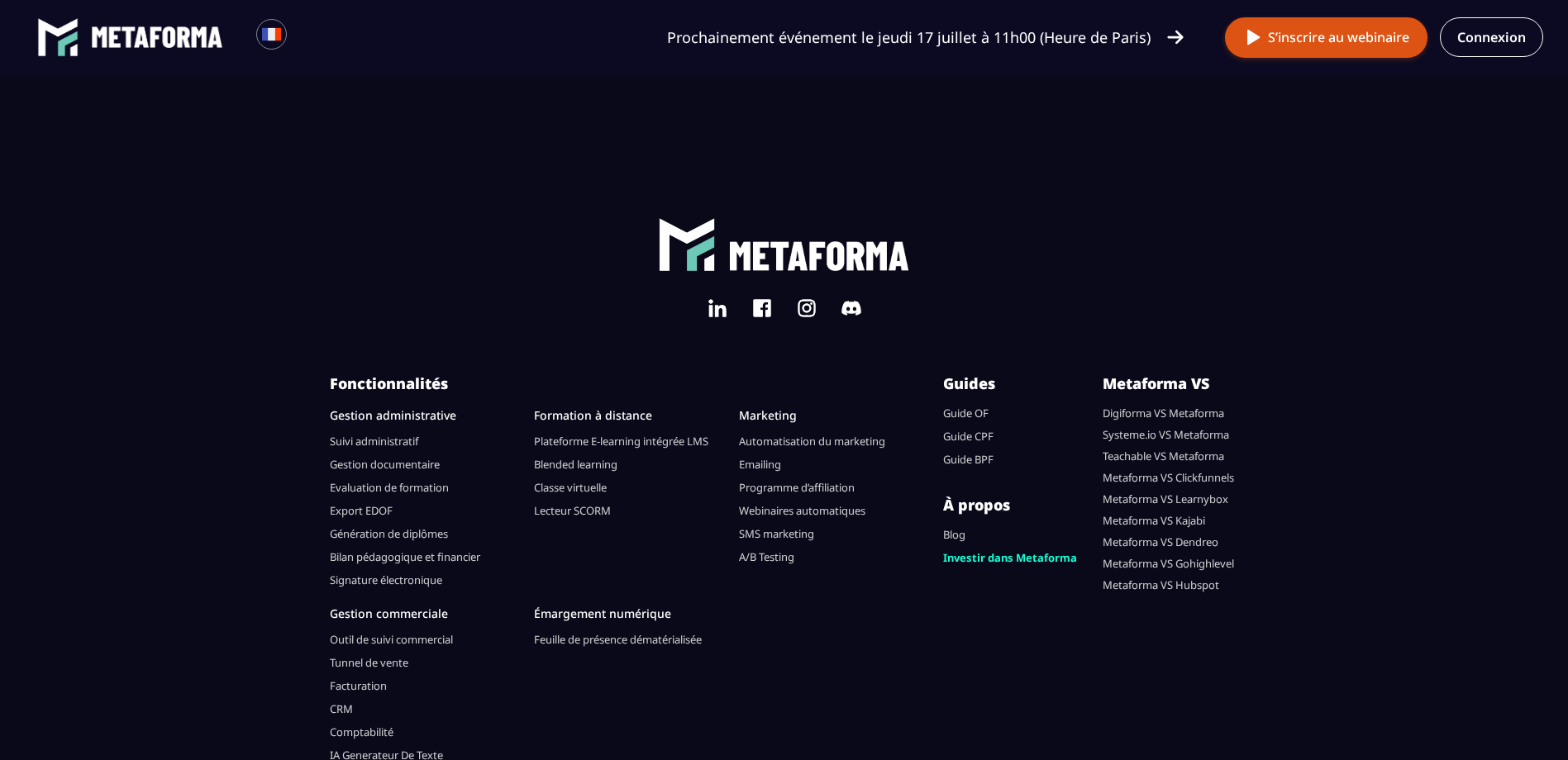 scroll, scrollTop: 1855, scrollLeft: 0, axis: vertical 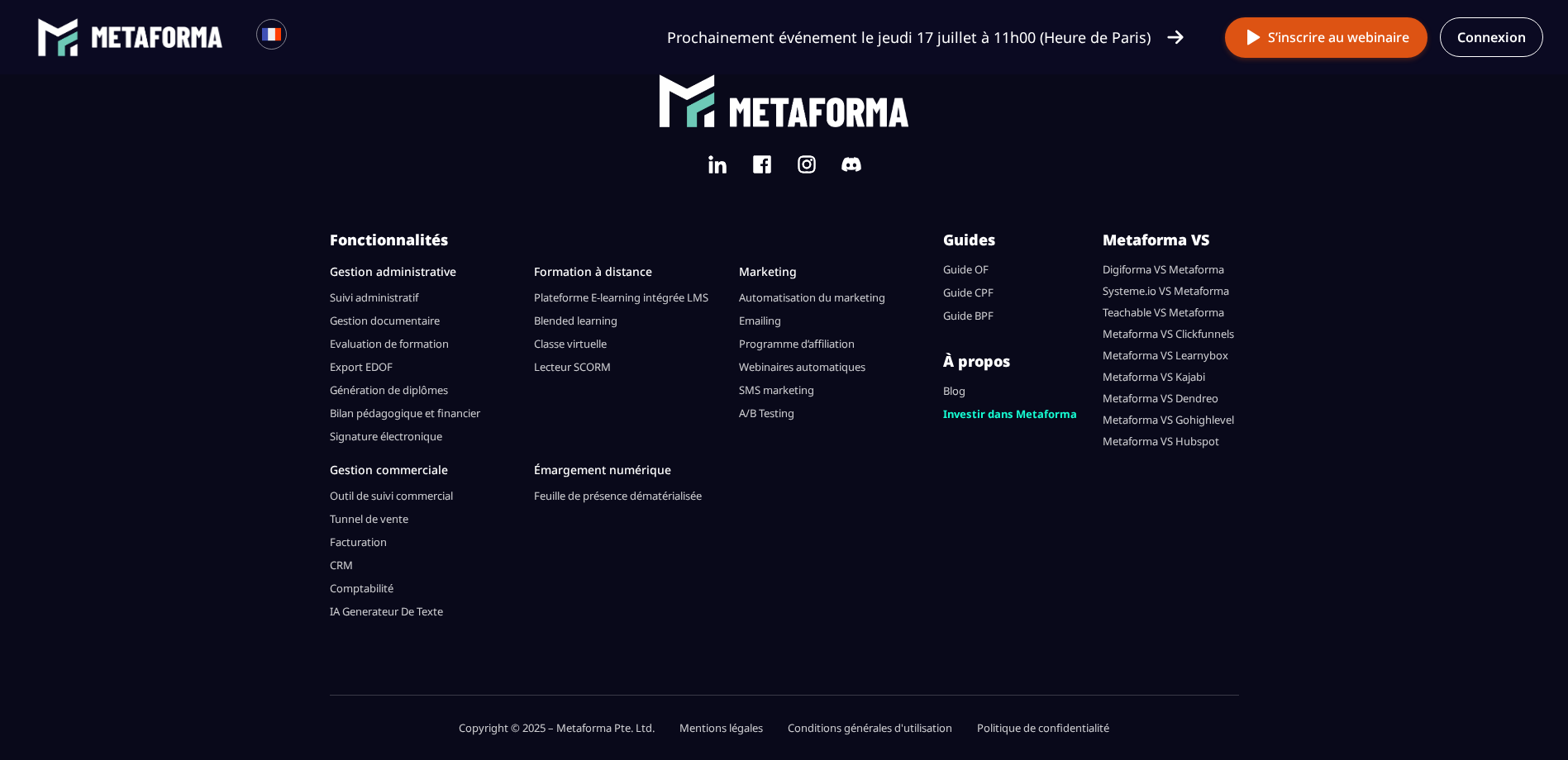 click on "Suivi administratif" at bounding box center (374, 297) 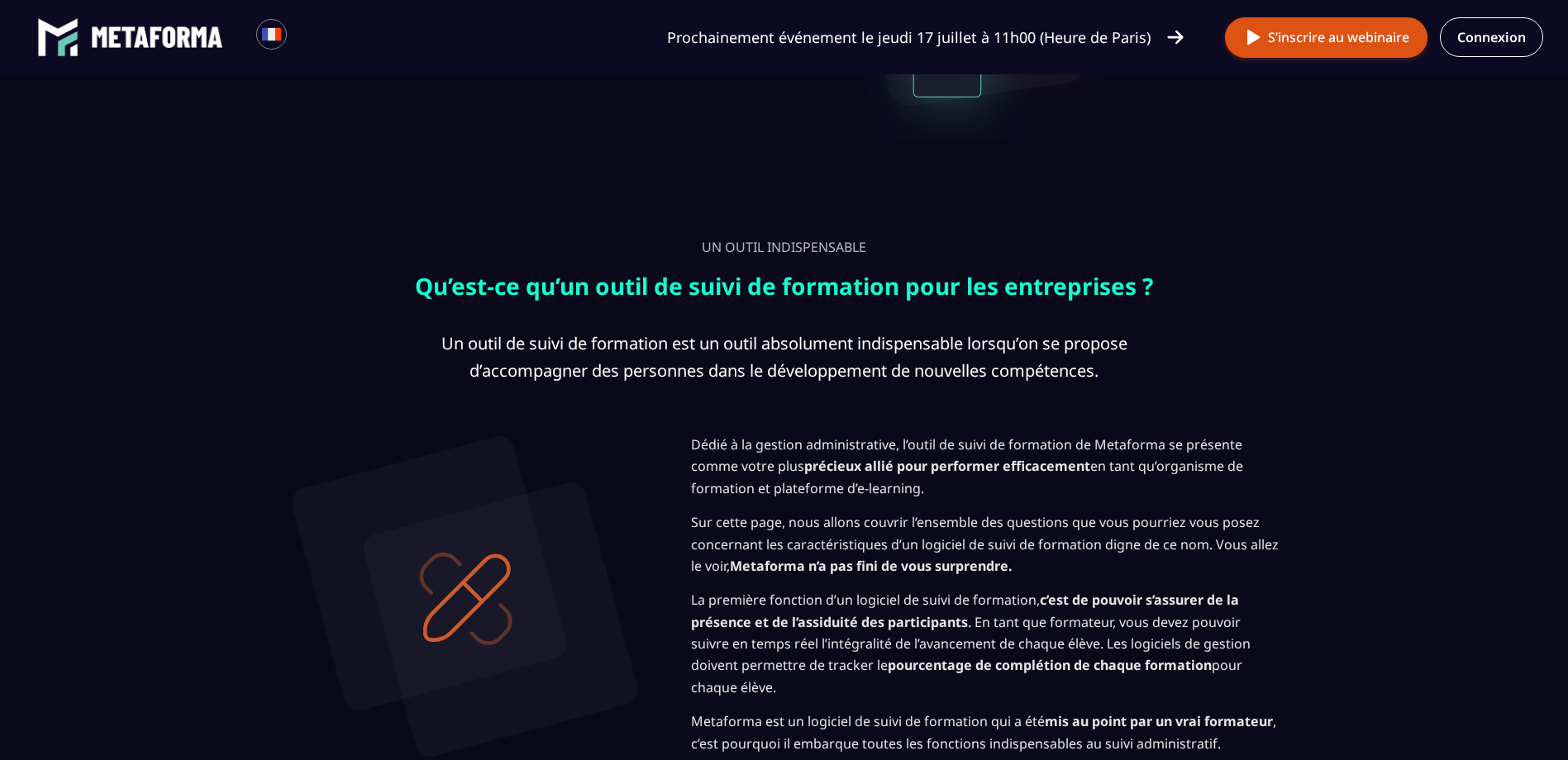scroll, scrollTop: 330, scrollLeft: 0, axis: vertical 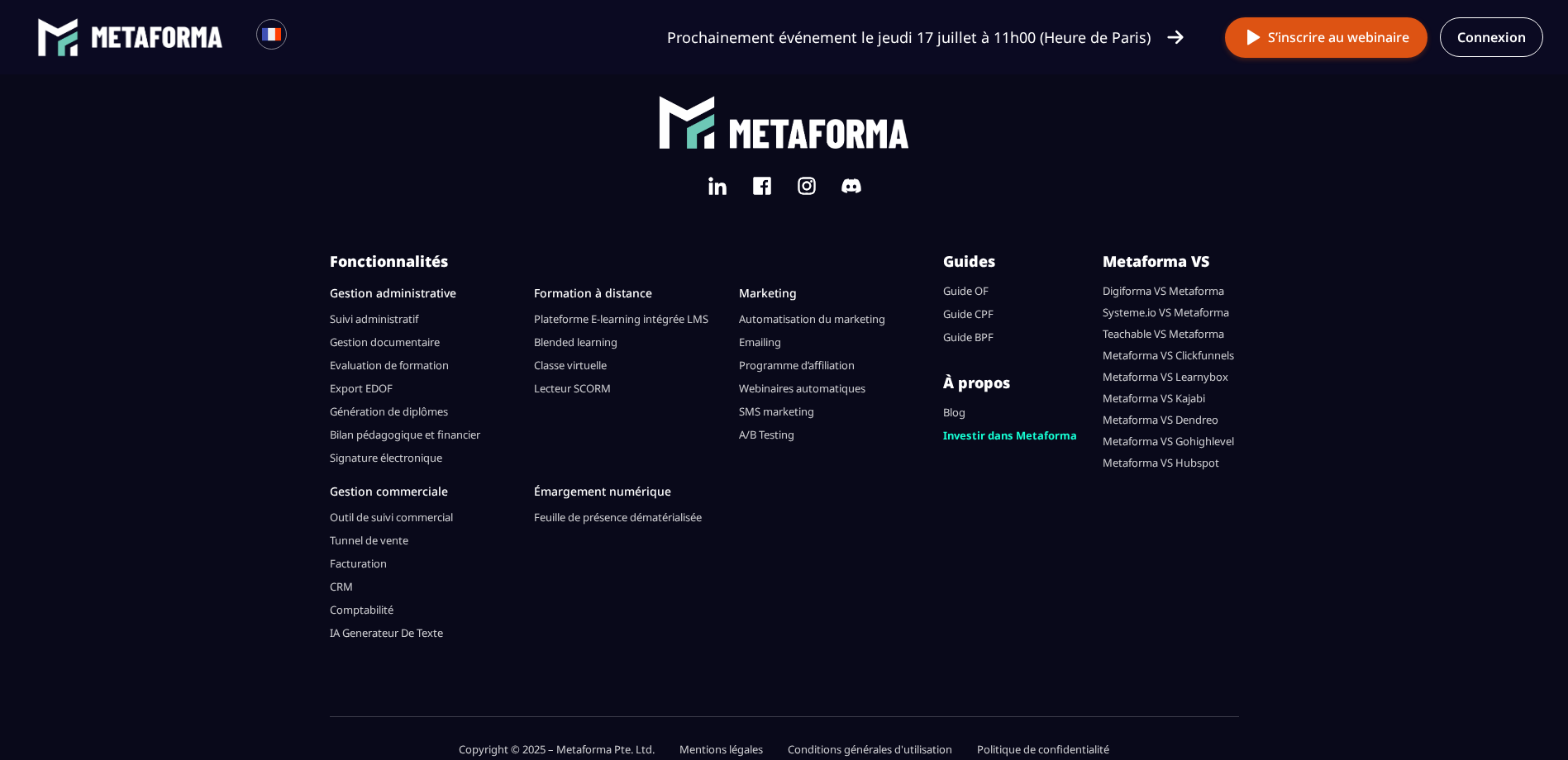 drag, startPoint x: 365, startPoint y: 311, endPoint x: 364, endPoint y: 559, distance: 248.00202 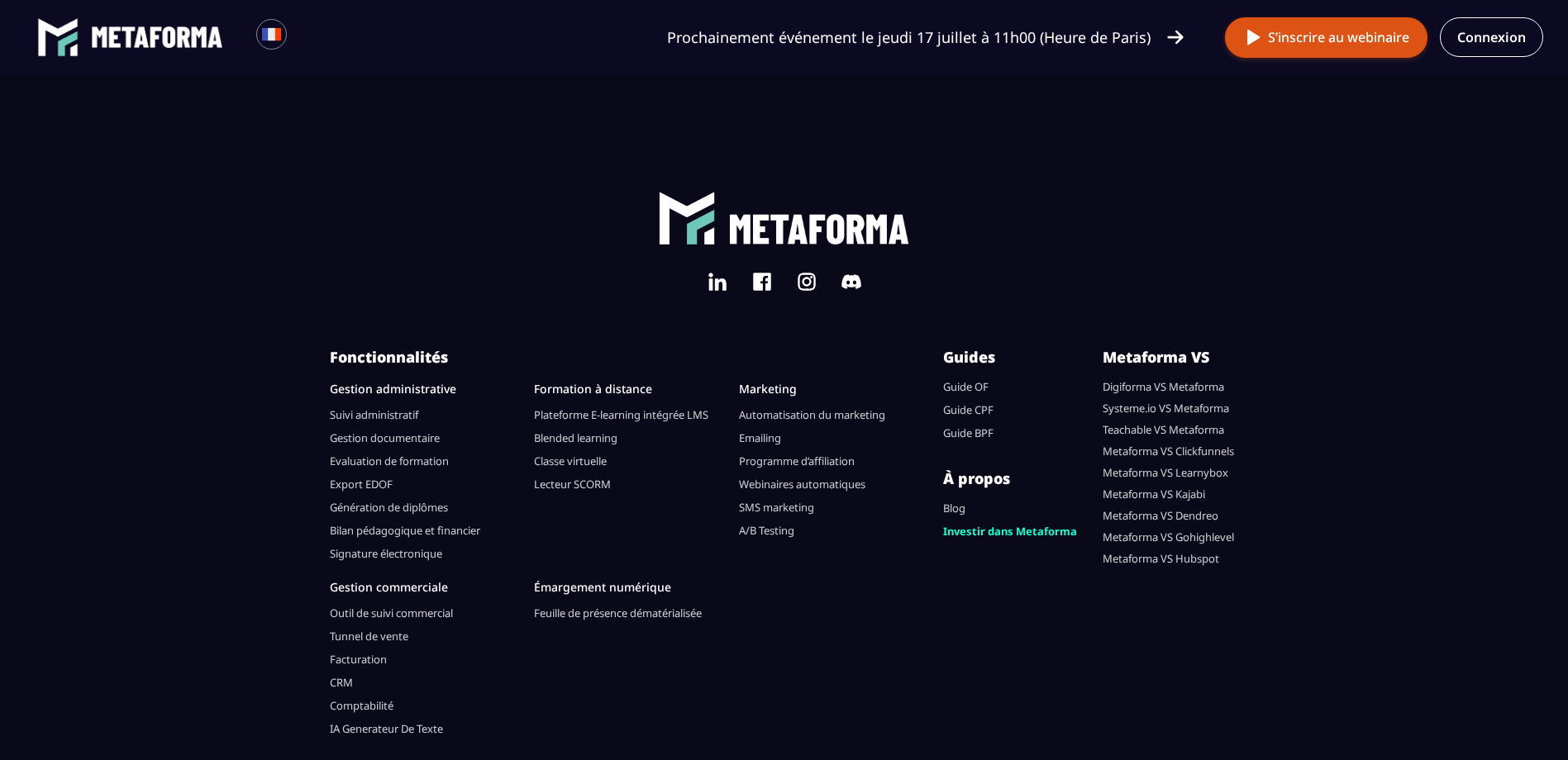 scroll, scrollTop: 4890, scrollLeft: 0, axis: vertical 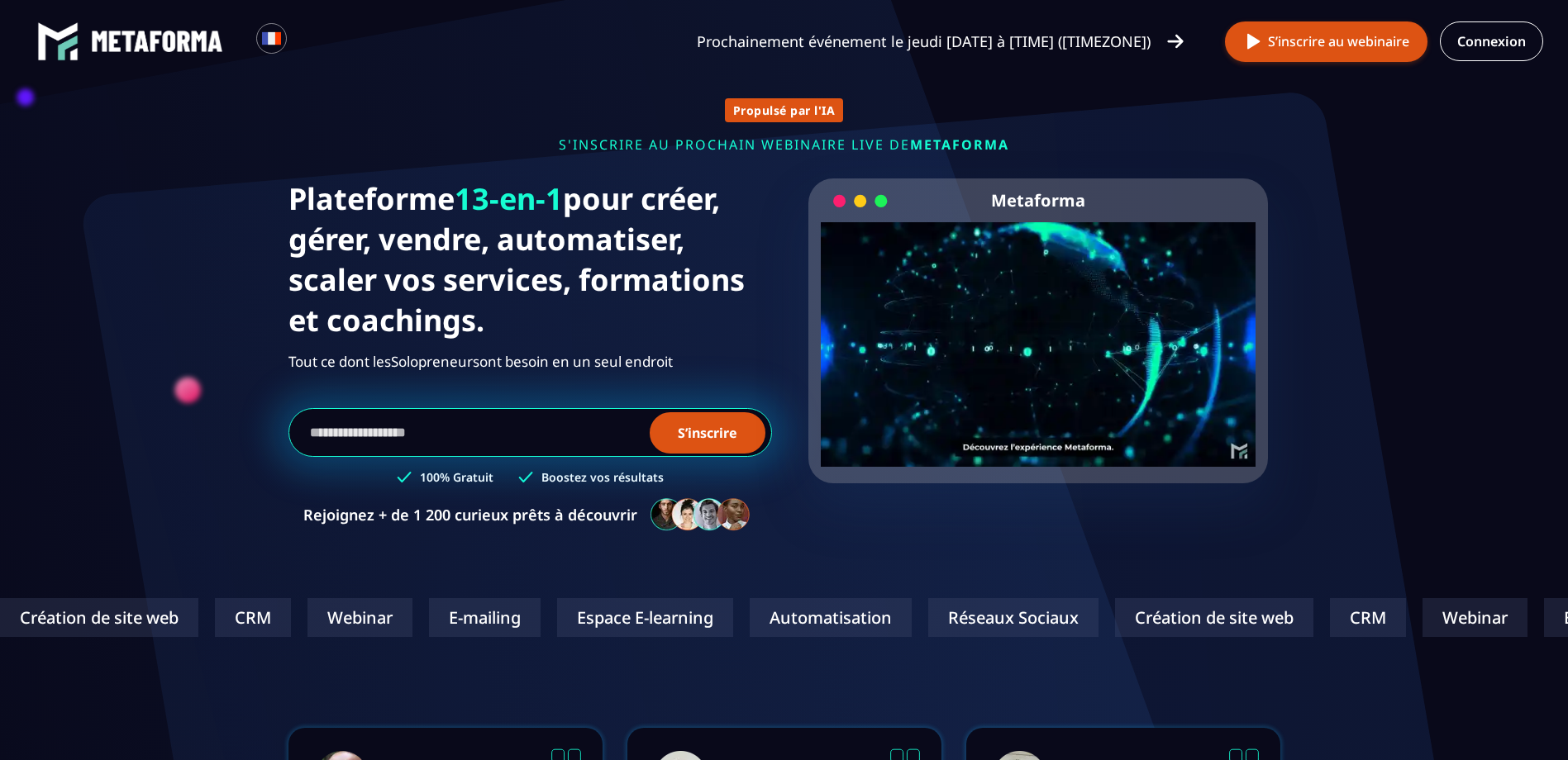 click at bounding box center (530, 432) 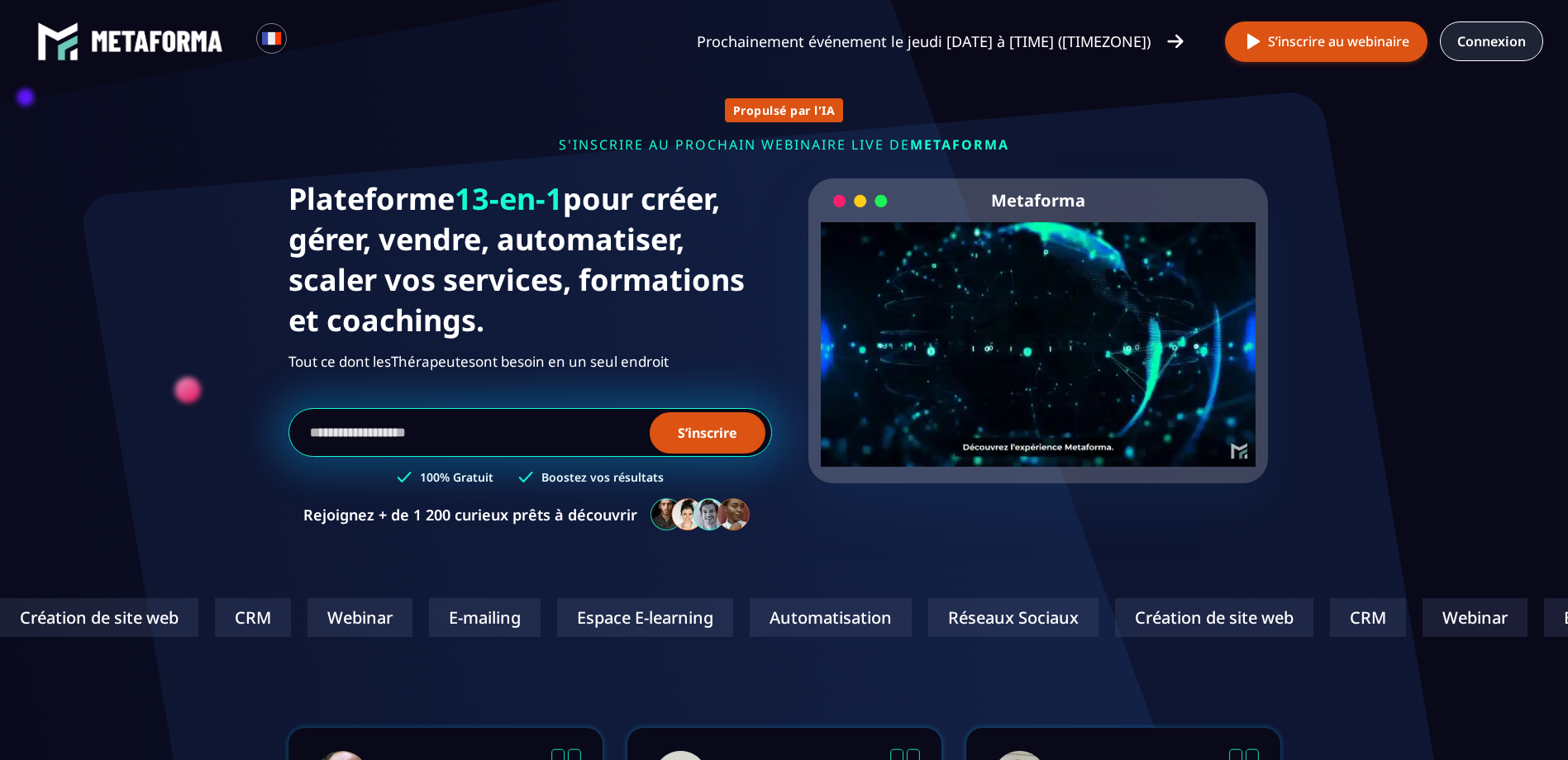 click on "Connexion" at bounding box center (1491, 41) 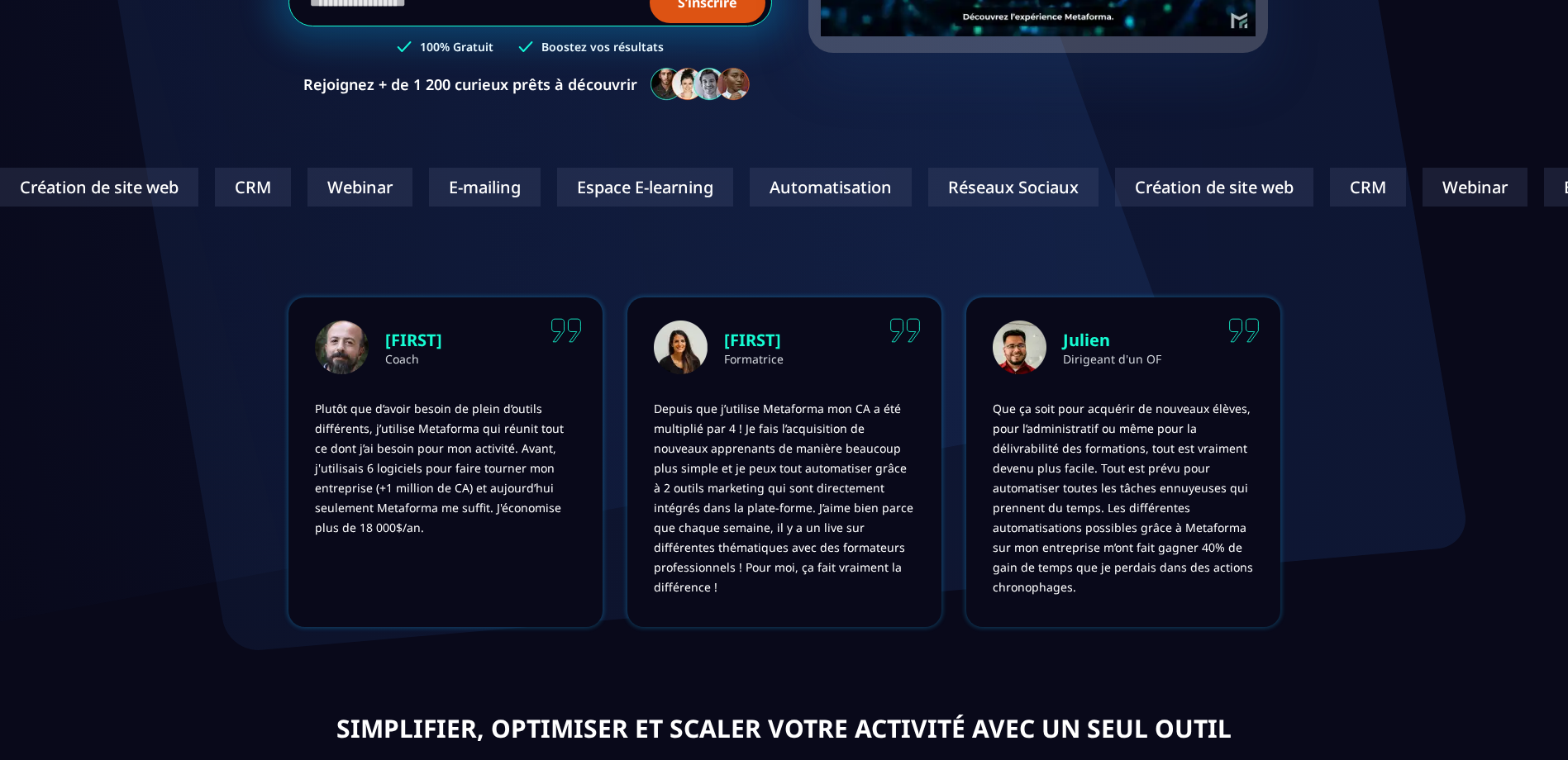 scroll, scrollTop: 578, scrollLeft: 0, axis: vertical 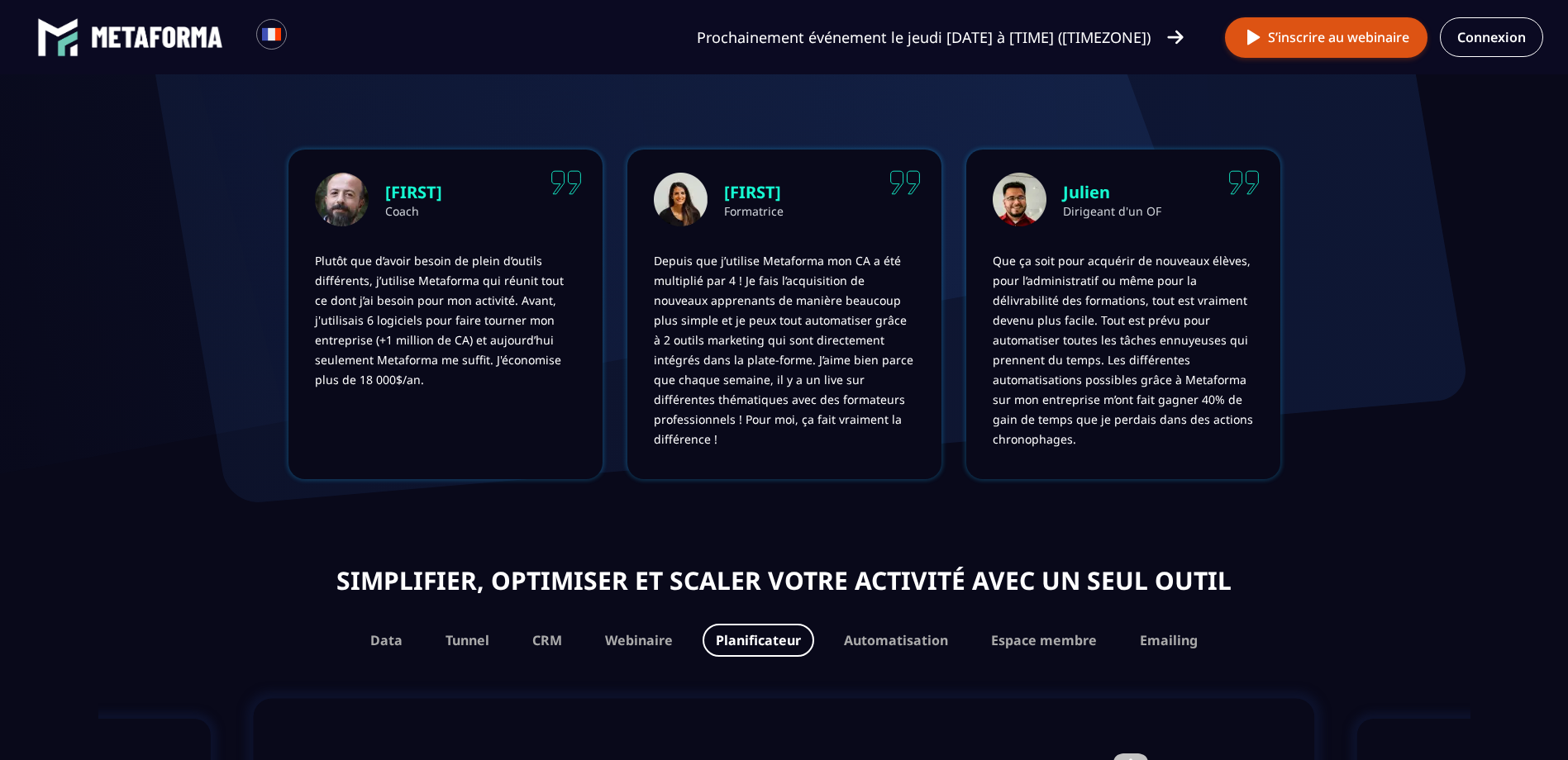 click on "Planificateur" at bounding box center [758, 640] 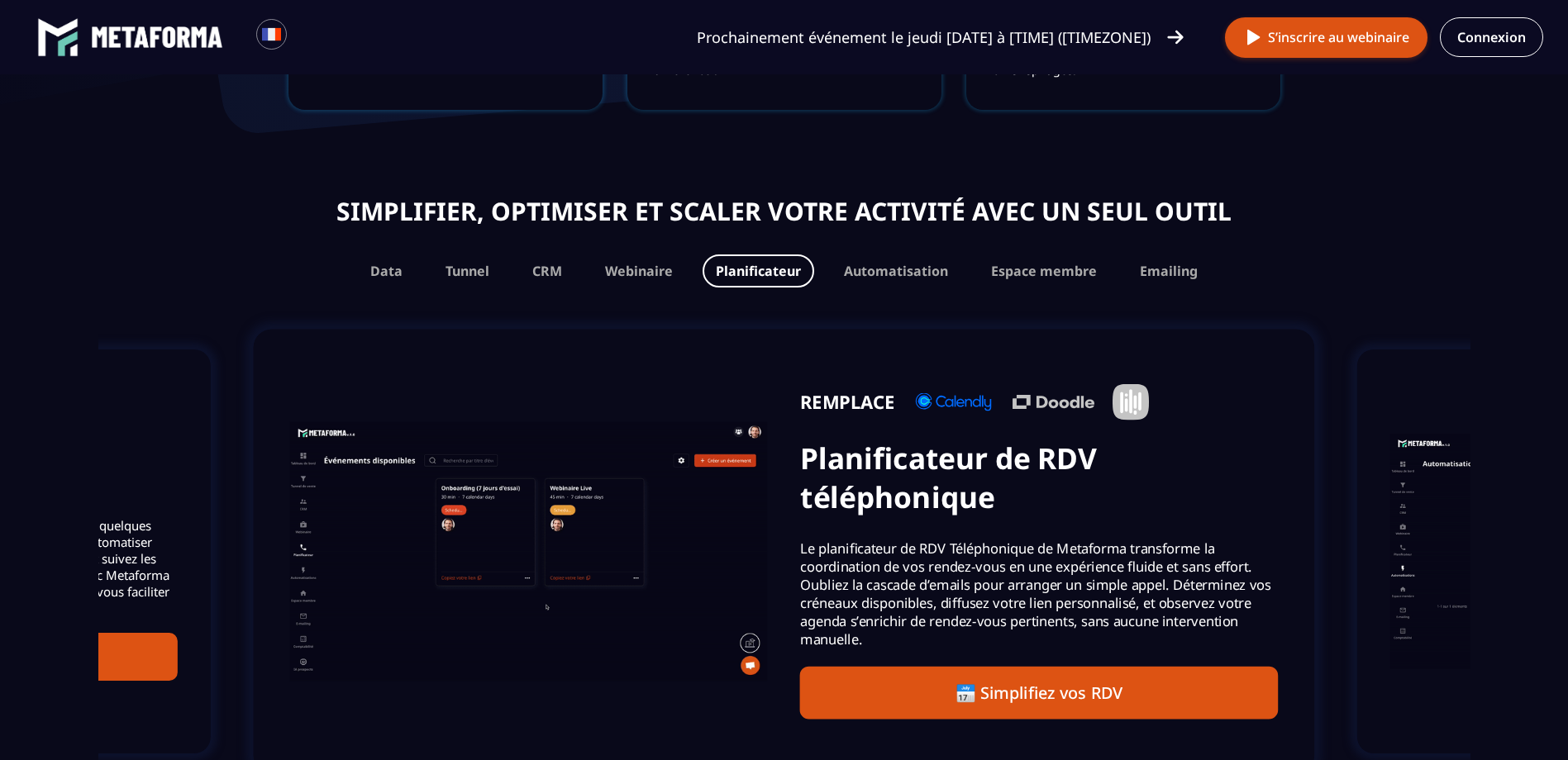 scroll, scrollTop: 991, scrollLeft: 0, axis: vertical 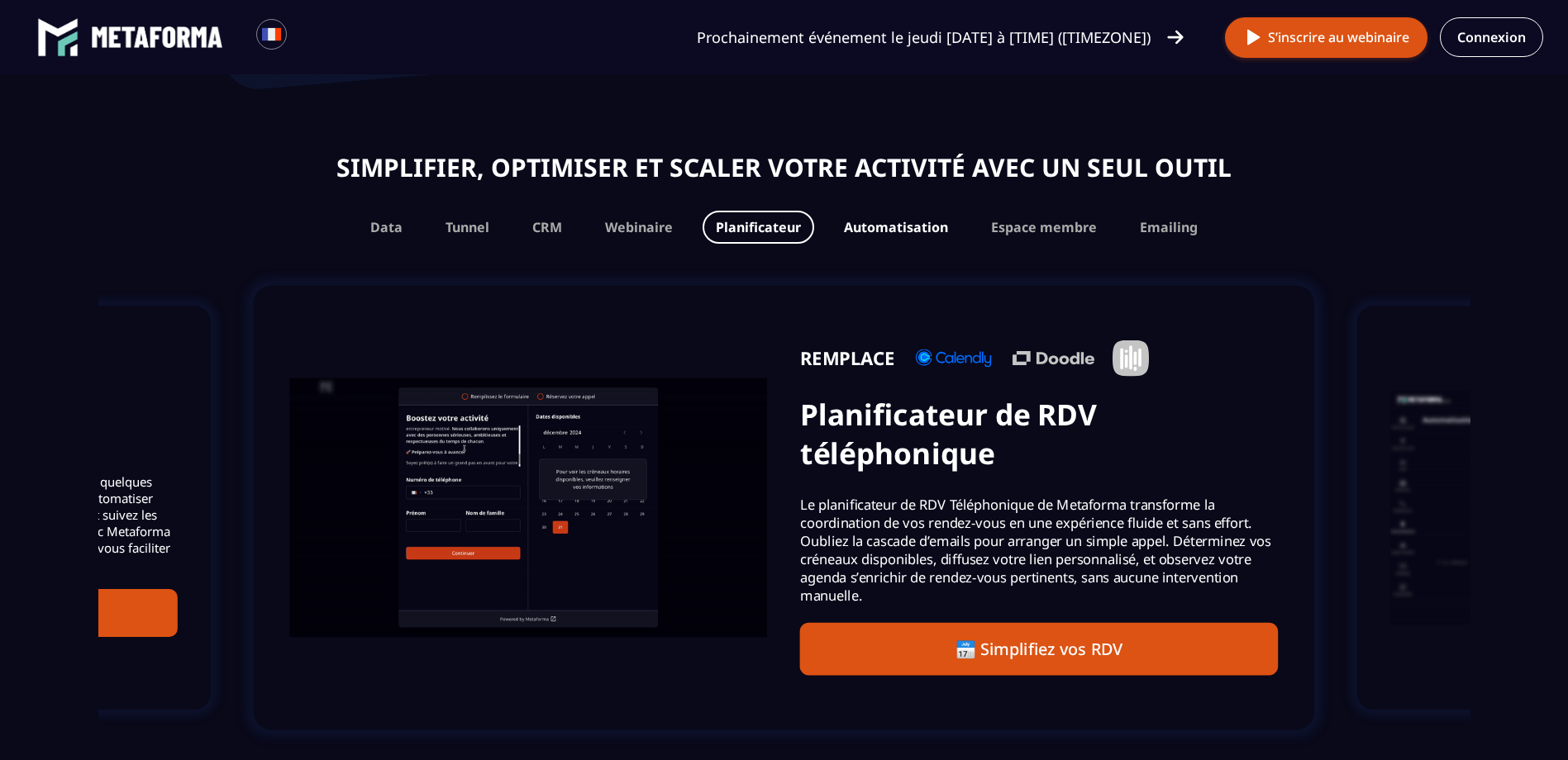 click on "Automatisation" at bounding box center (896, 227) 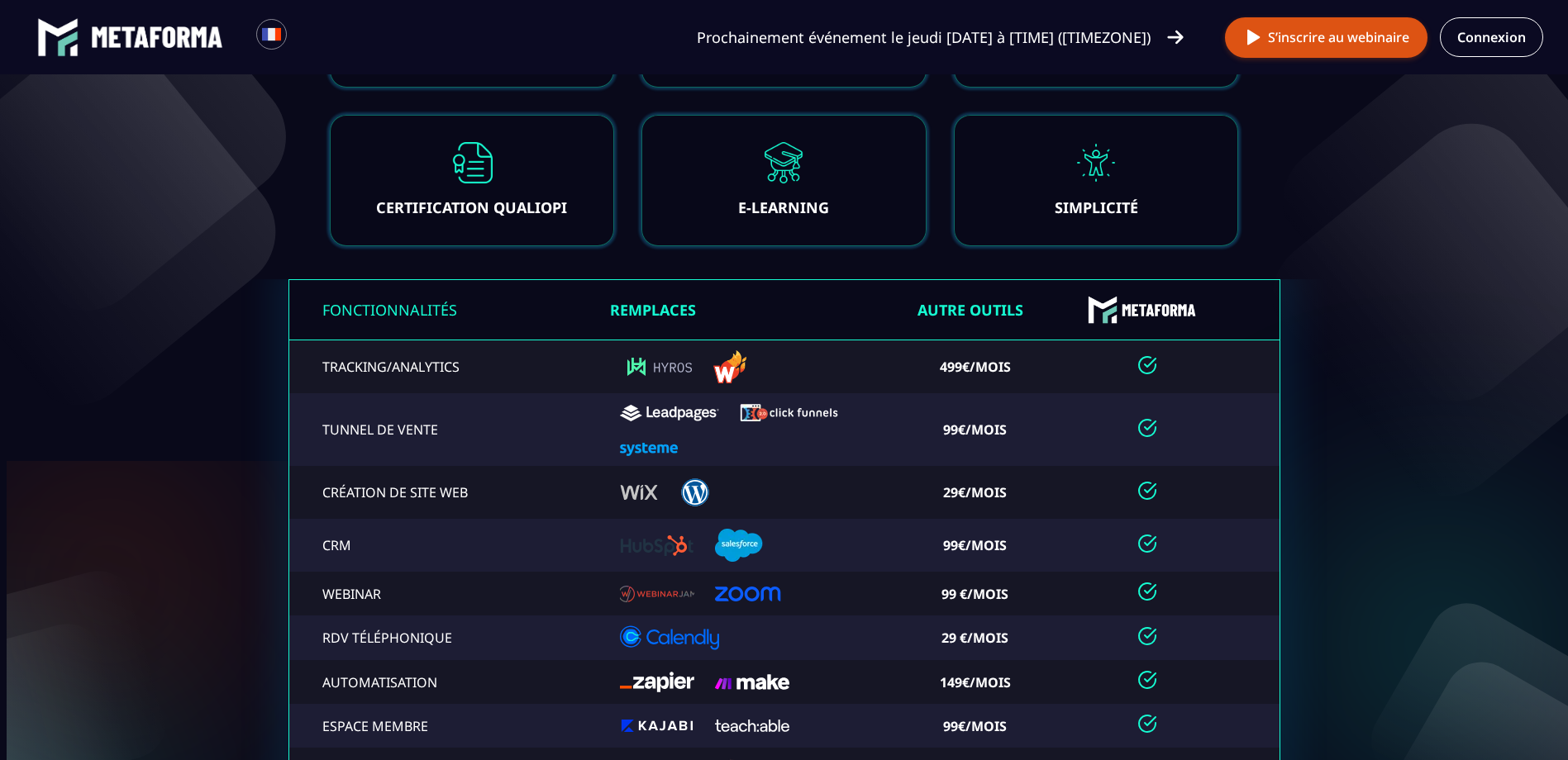 scroll, scrollTop: 3717, scrollLeft: 0, axis: vertical 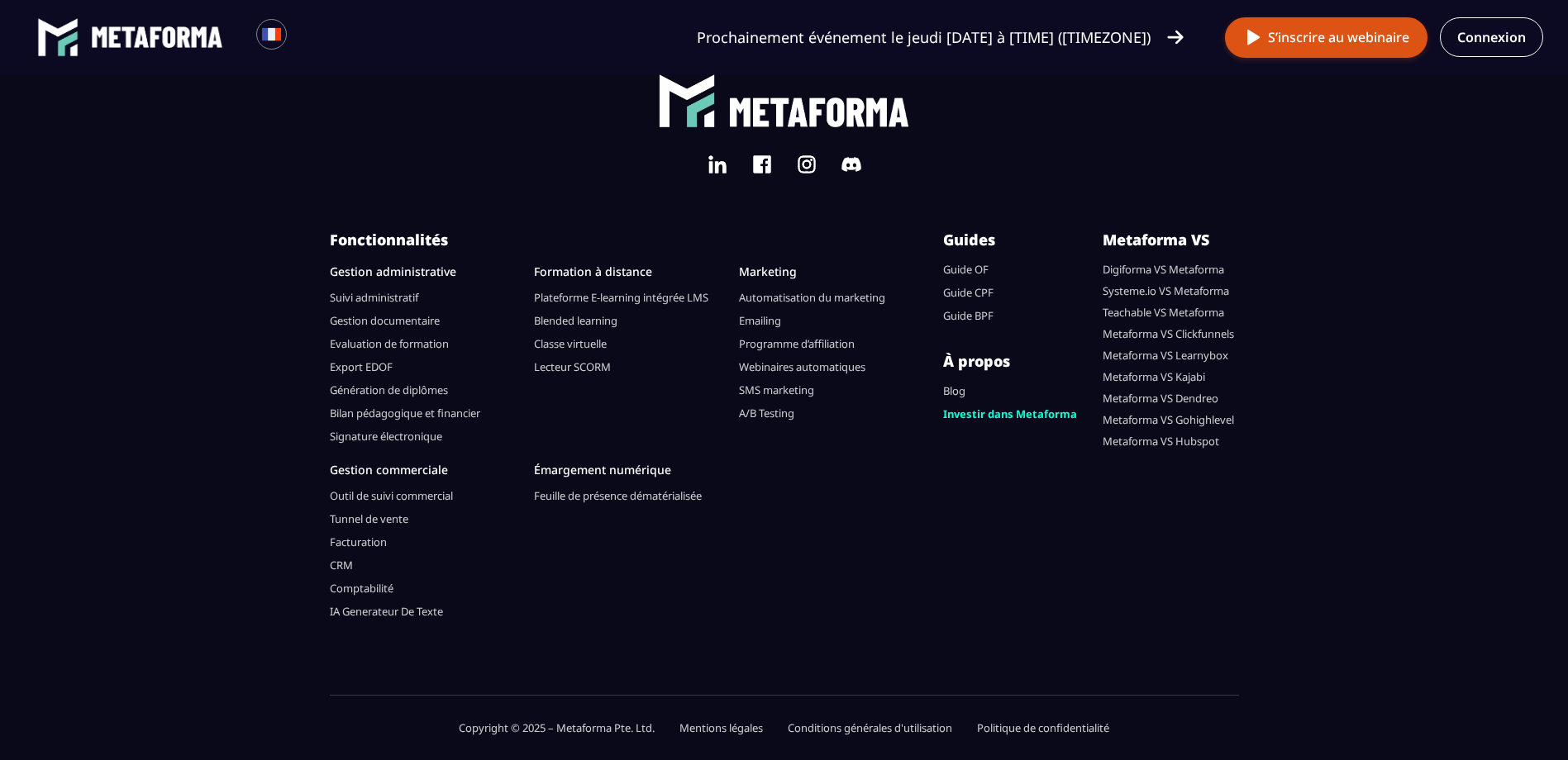 click on "Classe virtuelle" at bounding box center (570, 344) 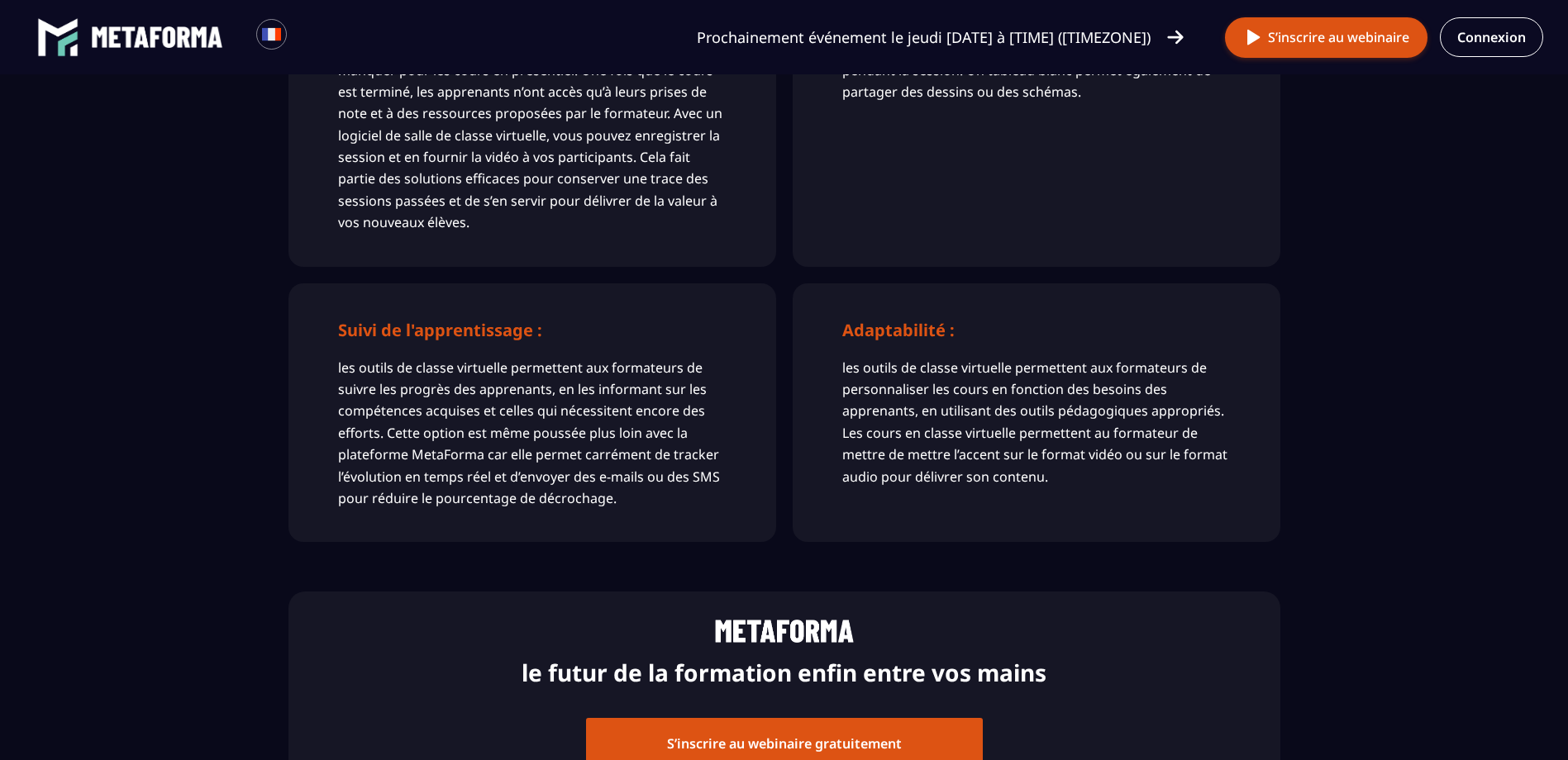 scroll, scrollTop: 1900, scrollLeft: 0, axis: vertical 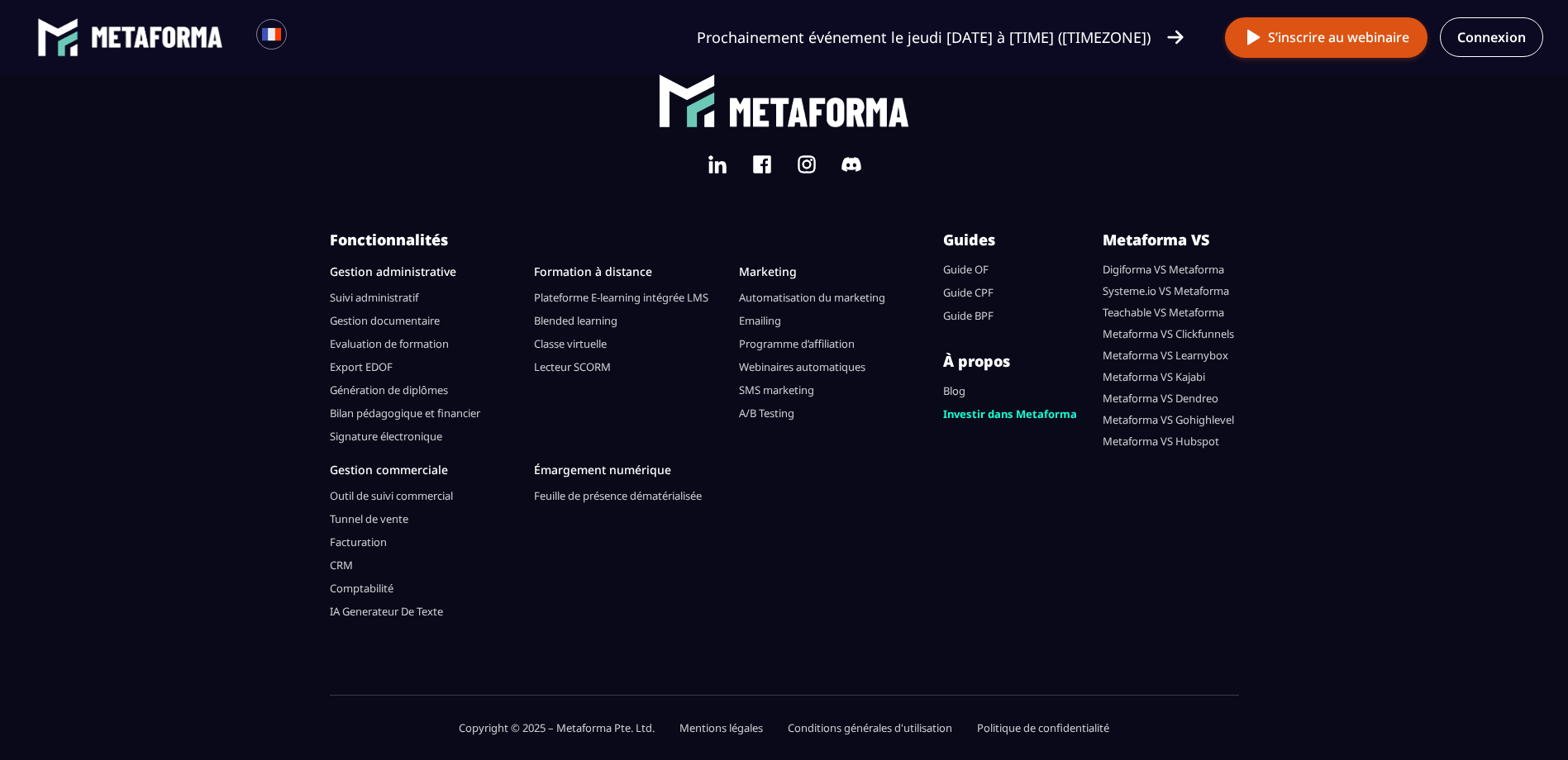 click on "Marketing Automatisation du marketing Emailing Programme d’affiliation Webinaires automatiques SMS marketing A/B Testing" at bounding box center [835, 356] 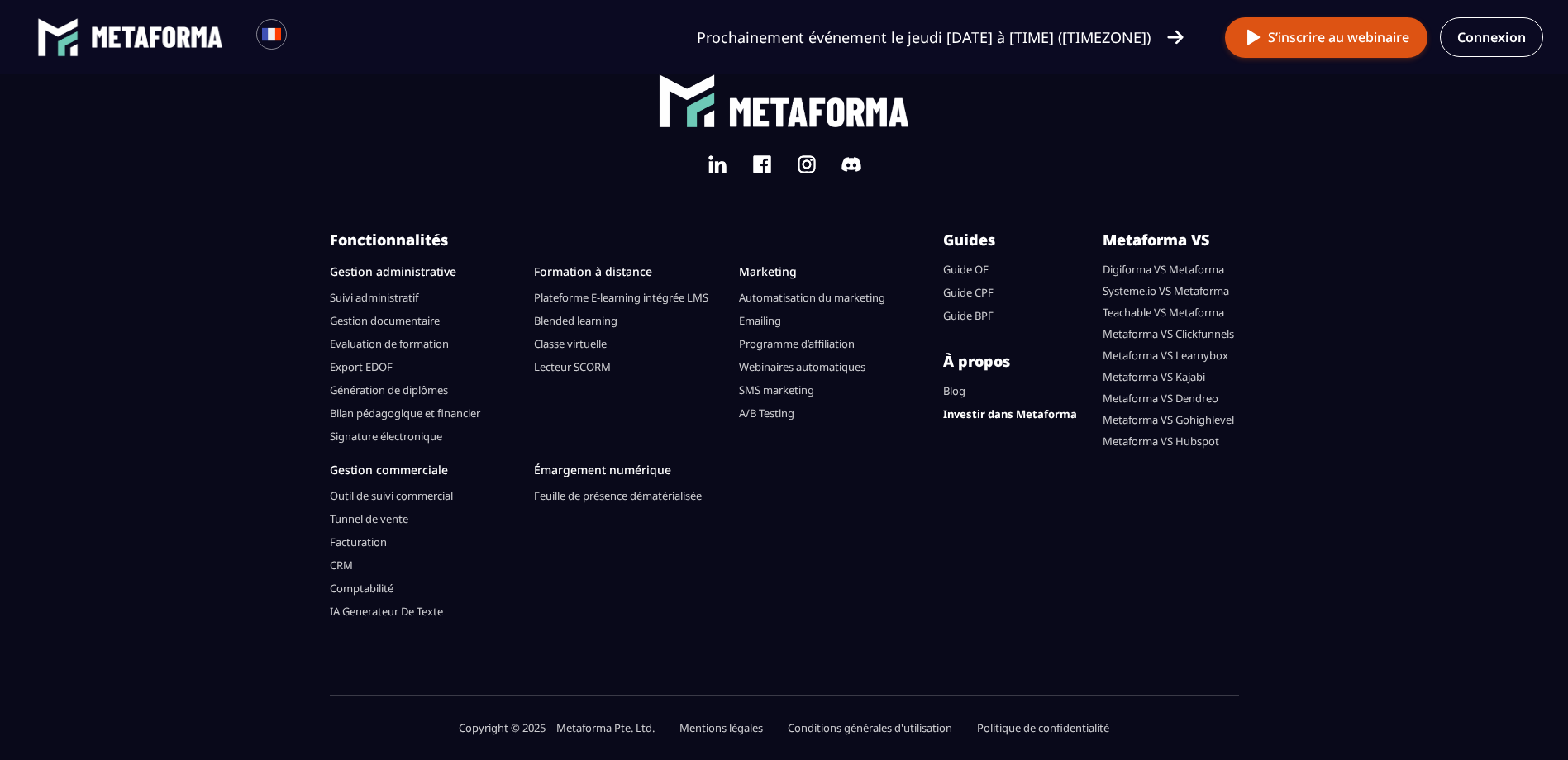 click on "Investir dans Metaforma" at bounding box center (1010, 414) 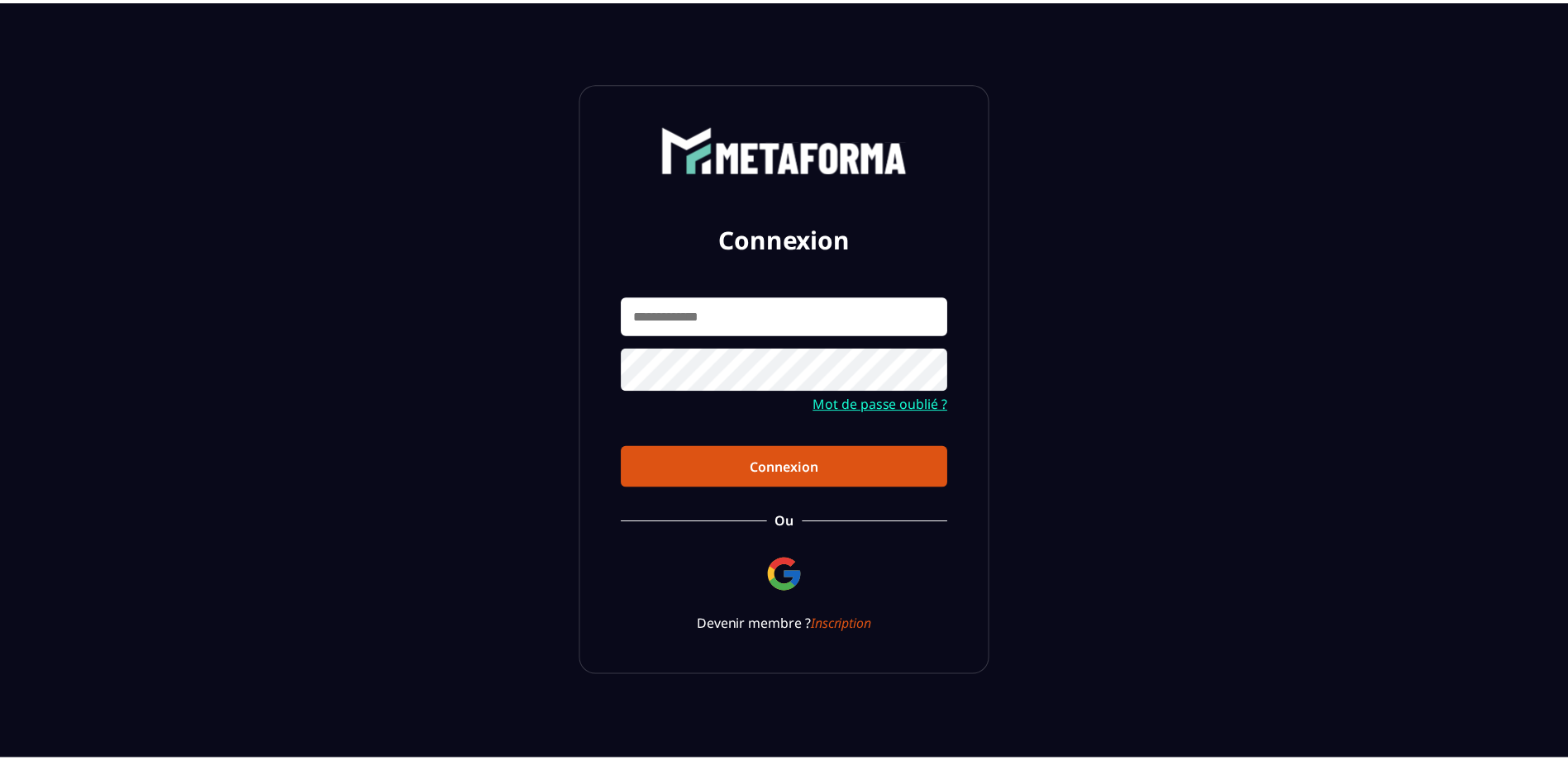 scroll, scrollTop: 0, scrollLeft: 0, axis: both 